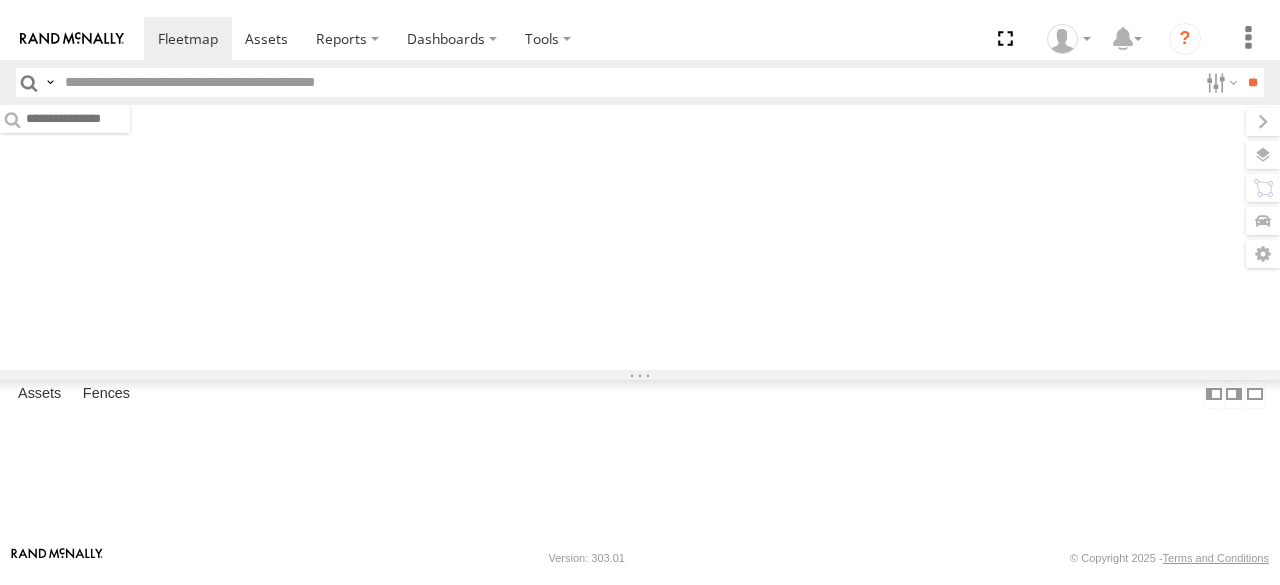 scroll, scrollTop: 0, scrollLeft: 0, axis: both 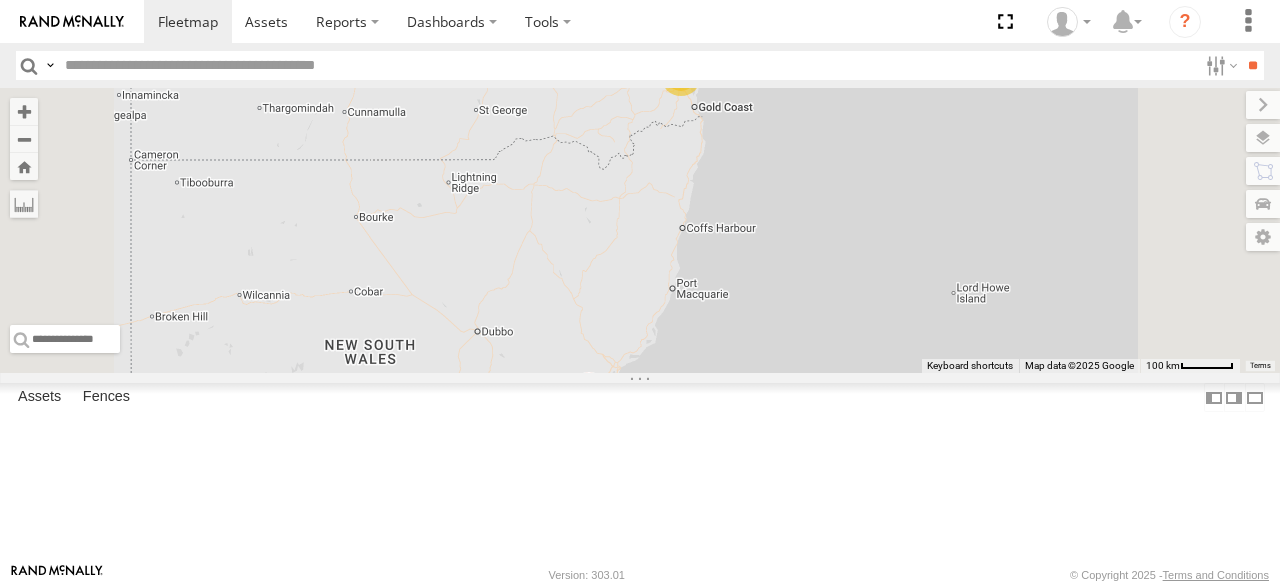 click on "14 [PERSON_NAME]- 817BG4 [PERSON_NAME] - 360NA6 [GEOGRAPHIC_DATA]" at bounding box center [640, 230] 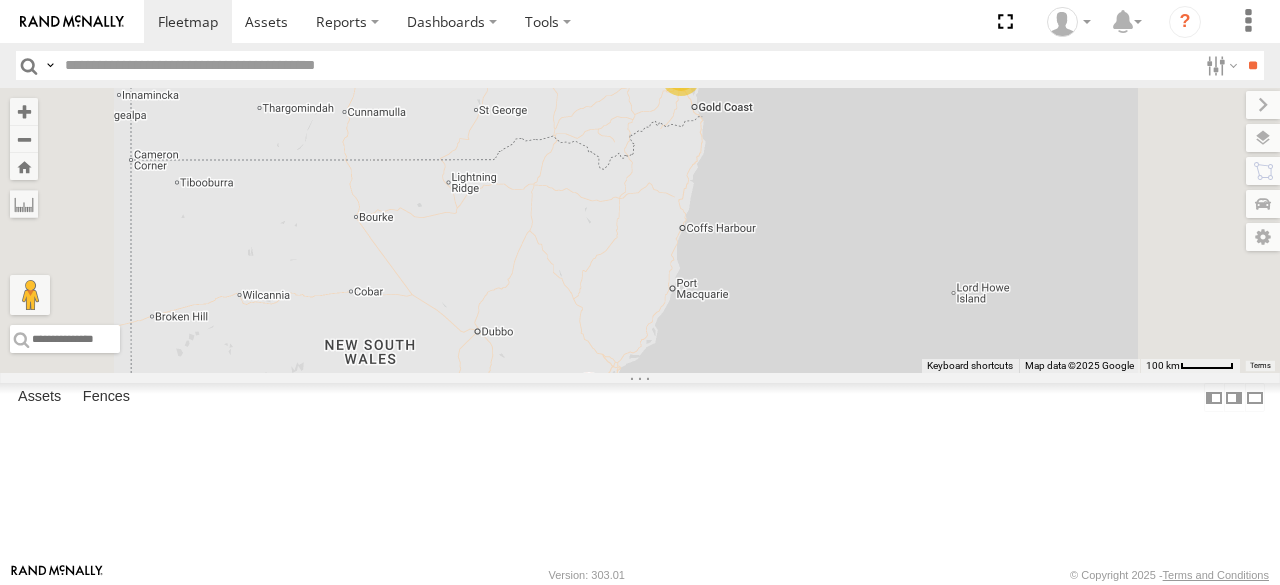 click on "14 [PERSON_NAME]- 817BG4 [PERSON_NAME] - 360NA6 [GEOGRAPHIC_DATA]" at bounding box center (640, 230) 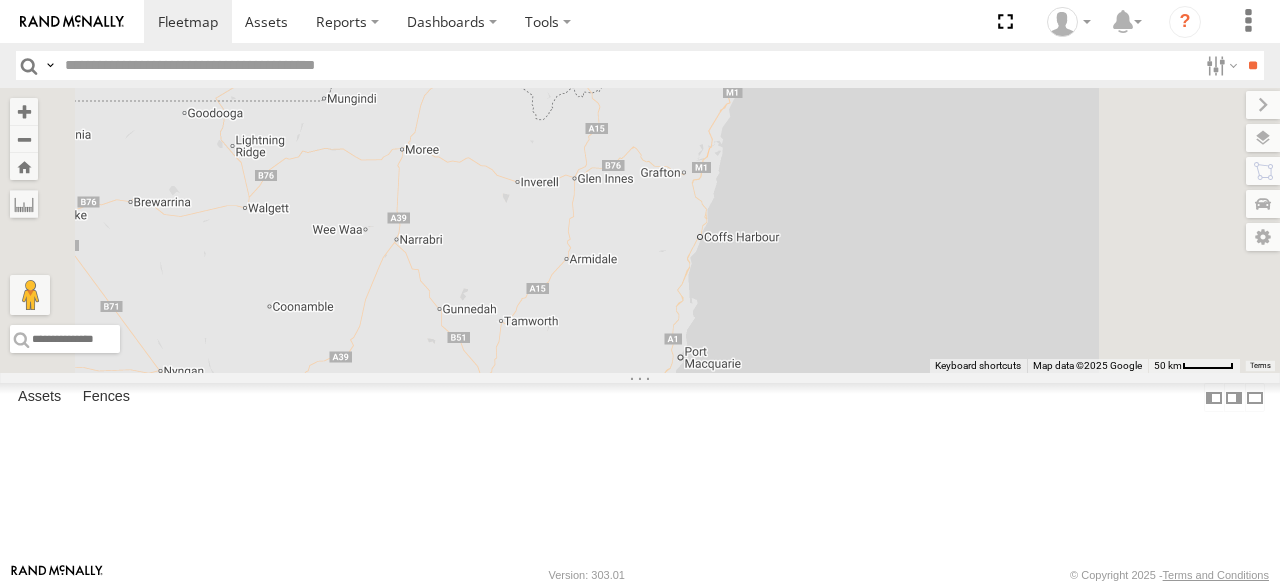 drag, startPoint x: 956, startPoint y: 225, endPoint x: 876, endPoint y: 397, distance: 189.69449 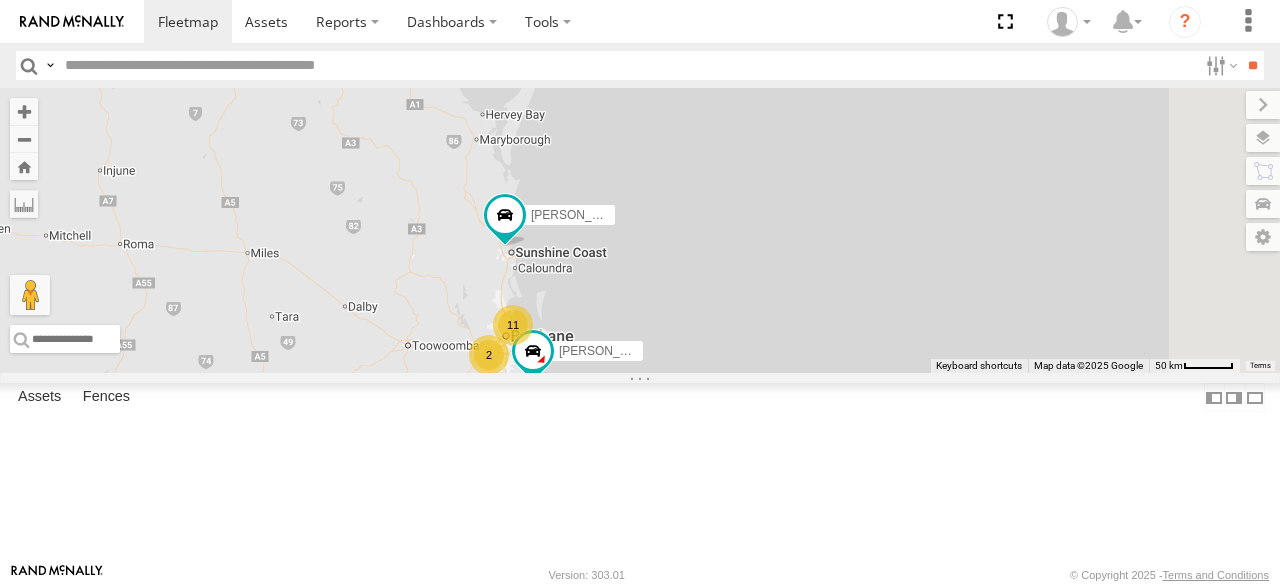 click on "[PERSON_NAME]- 817BG4 [PERSON_NAME] - 360NA6 [GEOGRAPHIC_DATA] [PERSON_NAME] - 347FB3 11 2" at bounding box center [640, 230] 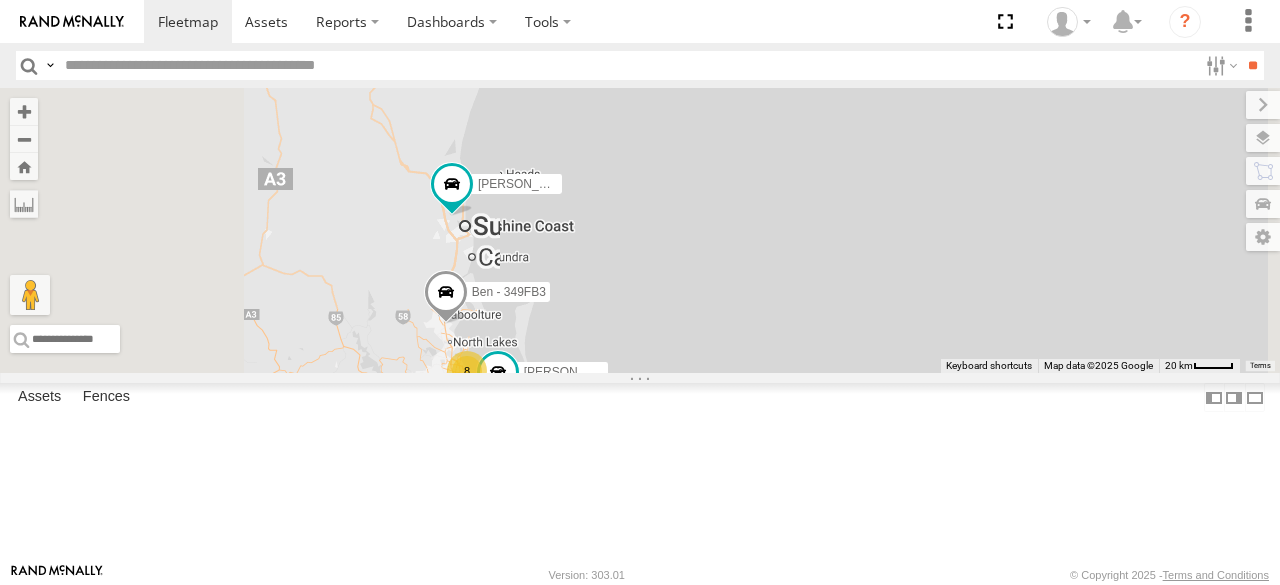 click on "[PERSON_NAME]- 817BG4 [PERSON_NAME] - 360NA6 NSW [PERSON_NAME] - 347FB3 8 [PERSON_NAME] B - Corolla [PERSON_NAME] - 349FB3 2 [PERSON_NAME]" at bounding box center [640, 230] 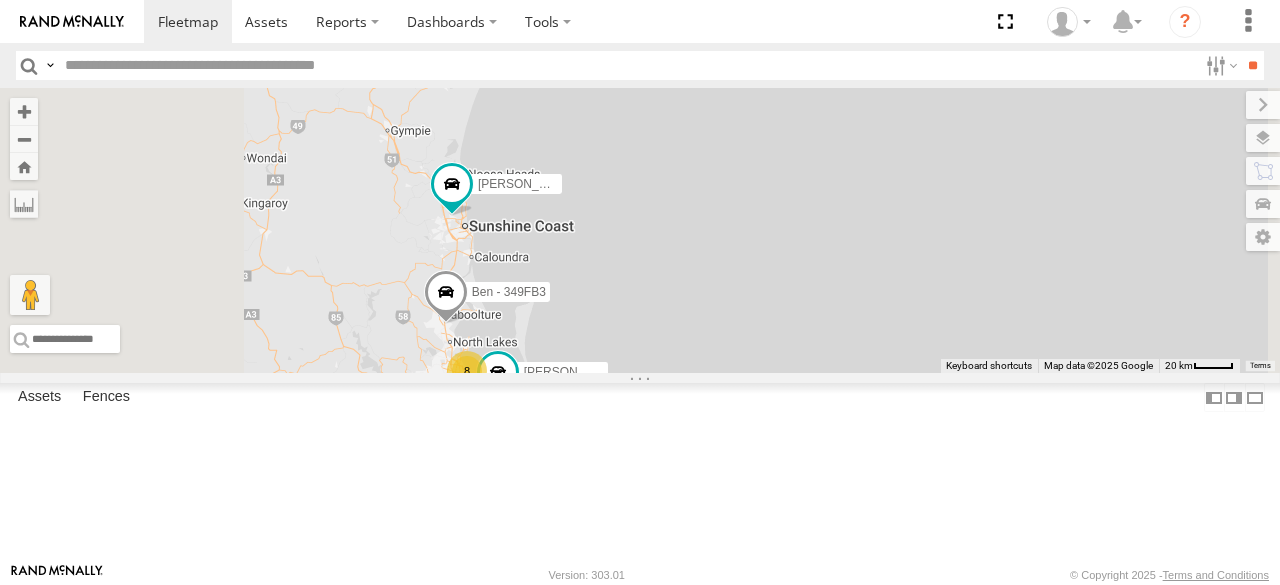 click on "[PERSON_NAME]- 817BG4 [PERSON_NAME] - 360NA6 NSW [PERSON_NAME] - 347FB3 8 [PERSON_NAME] B - Corolla [PERSON_NAME] - 349FB3 2 [PERSON_NAME]" at bounding box center [640, 230] 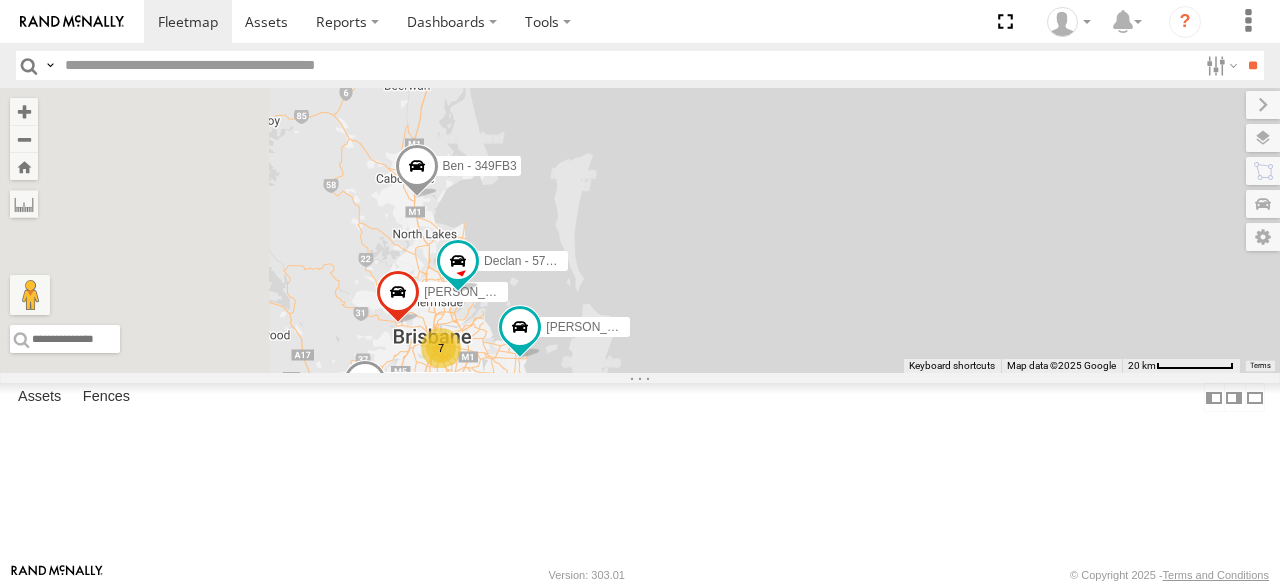 drag, startPoint x: 810, startPoint y: 435, endPoint x: 869, endPoint y: 340, distance: 111.83023 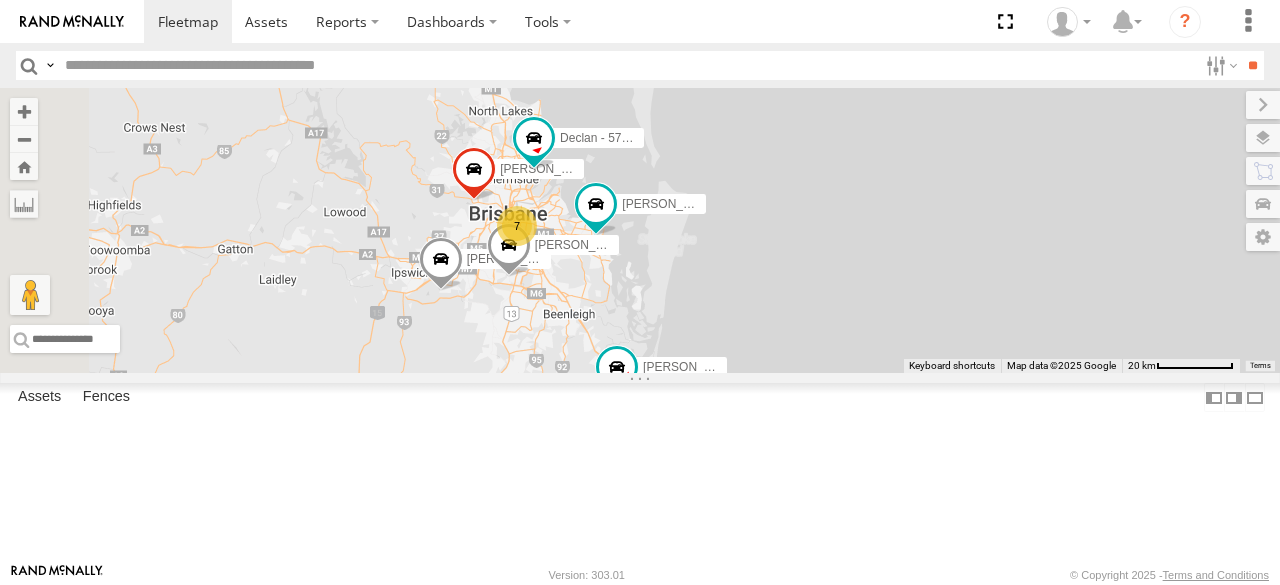 click on "[PERSON_NAME]- 817BG4 [PERSON_NAME] - 360NA6 [GEOGRAPHIC_DATA] [PERSON_NAME] - 347FB3 [PERSON_NAME] B - Corolla [PERSON_NAME] - 349FB3 [PERSON_NAME] - 571IW2 7 [PERSON_NAME] - 017IP4 [PERSON_NAME] 019IP4 - Hilux" at bounding box center [640, 230] 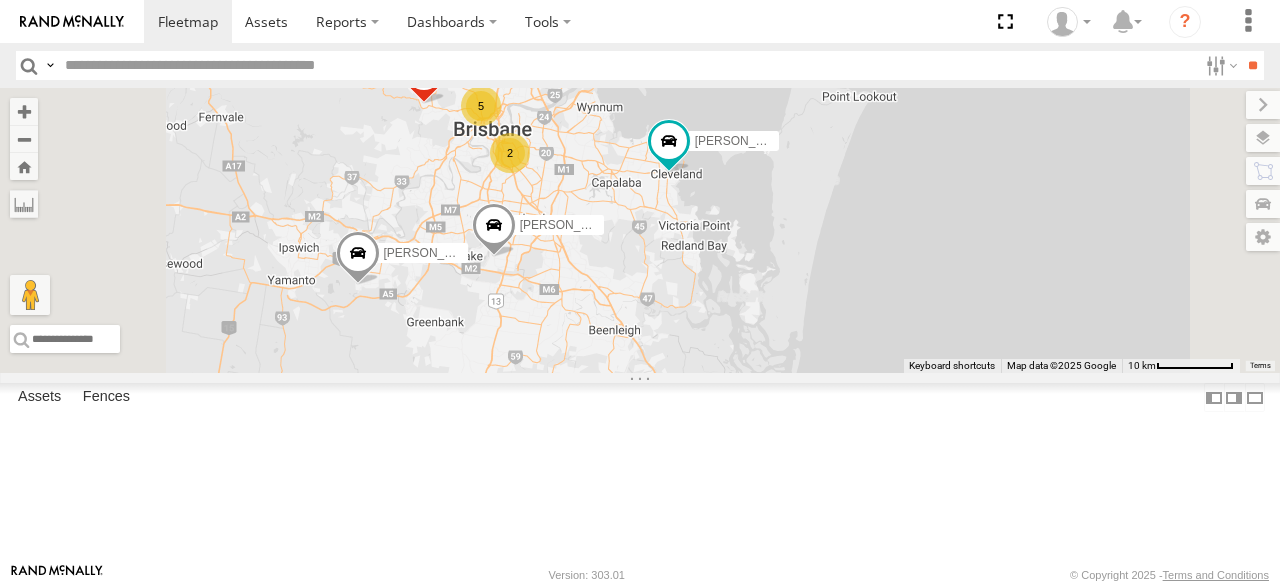 click on "[PERSON_NAME]- 817BG4 [PERSON_NAME] - 360NA6 [GEOGRAPHIC_DATA] [PERSON_NAME] - 347FB3 [PERSON_NAME] B - Corolla [PERSON_NAME] - 349FB3 [PERSON_NAME] - 571IW2 [PERSON_NAME] - 017IP4 [PERSON_NAME] 019IP4 - Hilux 2 5" at bounding box center (640, 230) 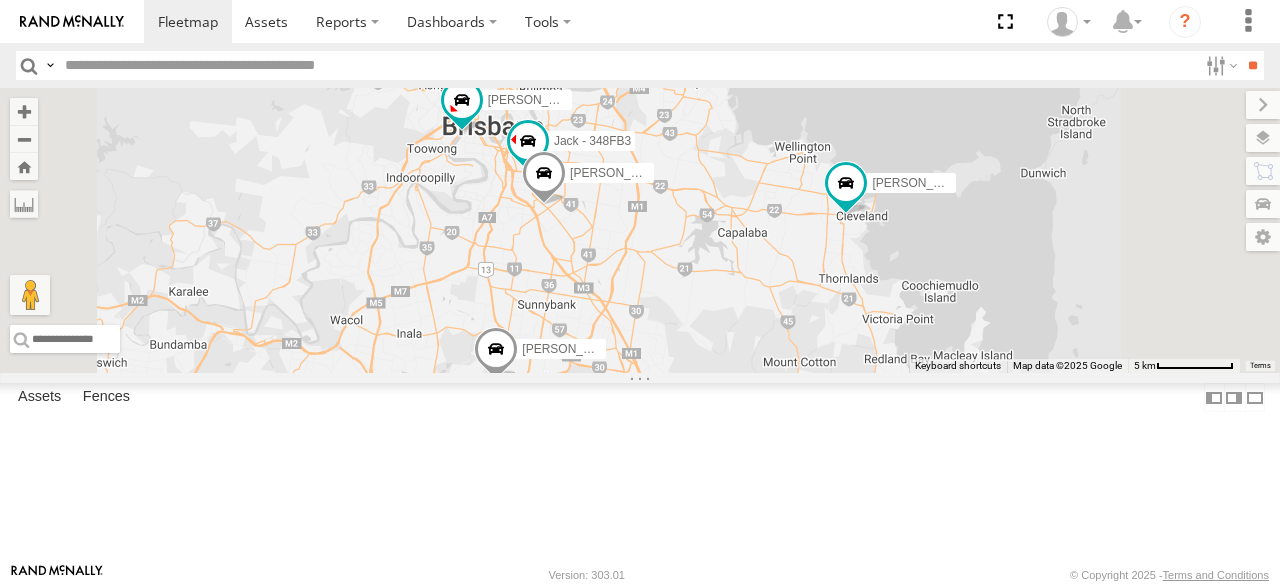 drag, startPoint x: 942, startPoint y: 281, endPoint x: 1007, endPoint y: 439, distance: 170.84789 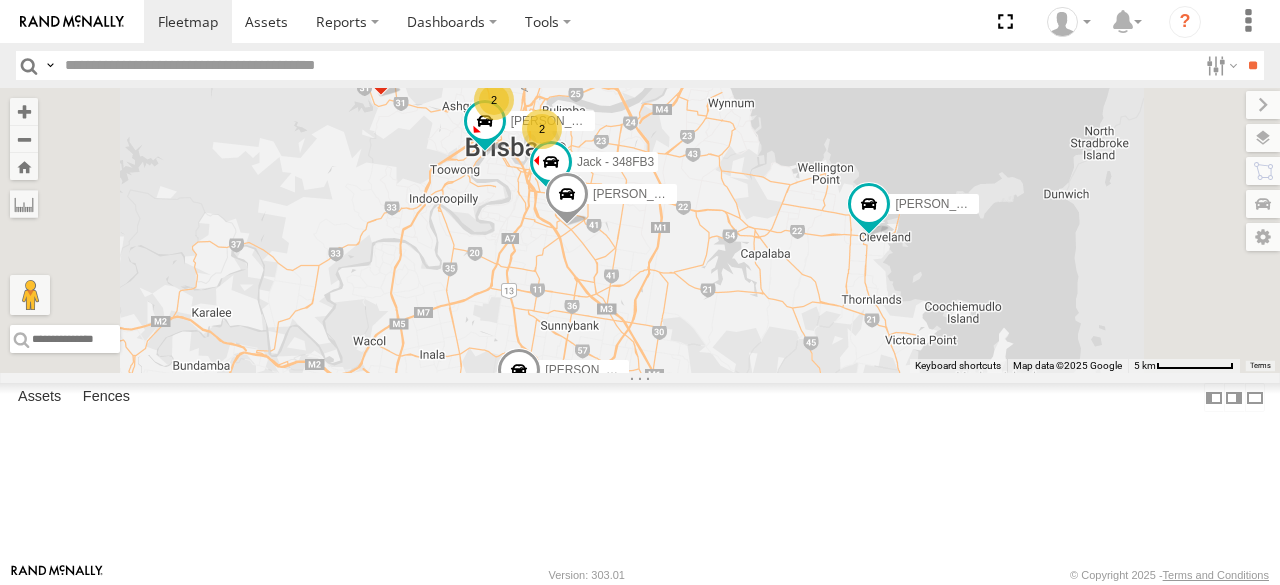 drag, startPoint x: 890, startPoint y: 237, endPoint x: 914, endPoint y: 263, distance: 35.383614 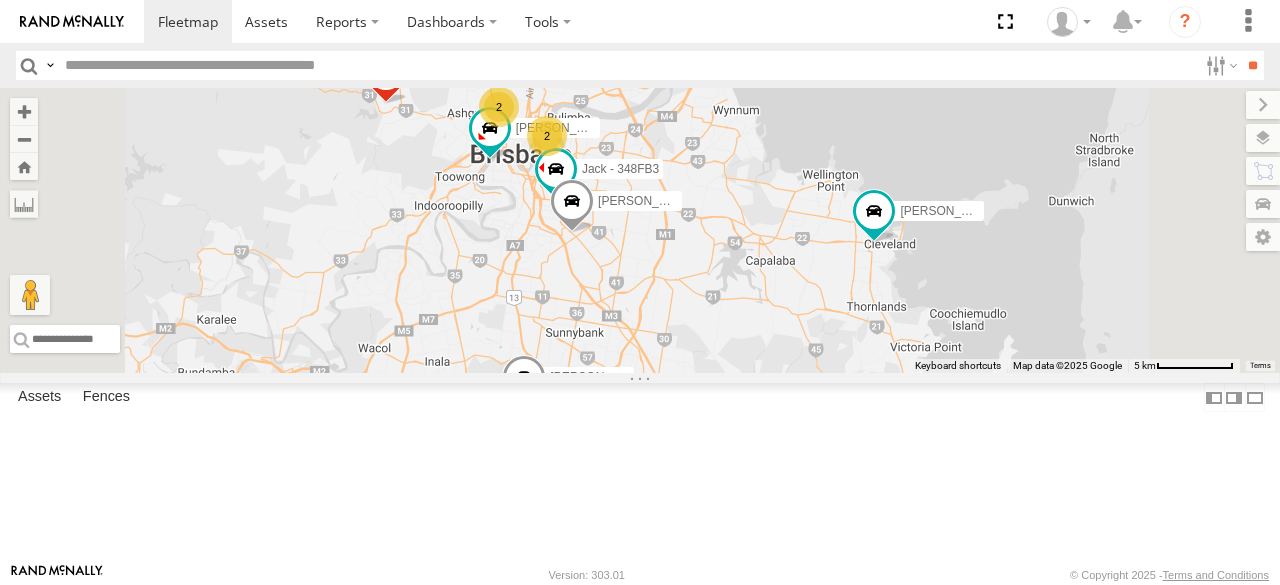 click on "[PERSON_NAME]- 817BG4 [PERSON_NAME] - 360NA6 [GEOGRAPHIC_DATA] [PERSON_NAME] - 347FB3 [PERSON_NAME] B - Corolla [PERSON_NAME] - 349FB3 [PERSON_NAME] - 571IW2 [PERSON_NAME] - 017IP4 [PERSON_NAME] 019IP4 - Hilux [PERSON_NAME] - 348FB3 [PERSON_NAME] - 063 EB2 [PERSON_NAME] 366JK9 - Corolla Hatch 2 2" at bounding box center (640, 230) 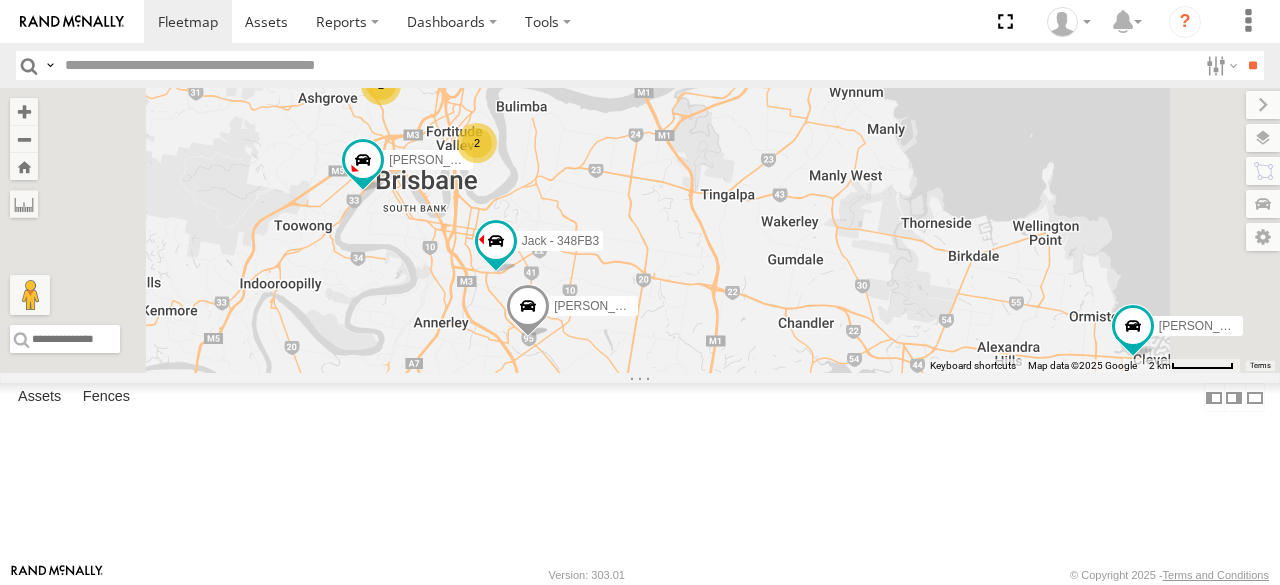 drag, startPoint x: 836, startPoint y: 237, endPoint x: 892, endPoint y: 285, distance: 73.756355 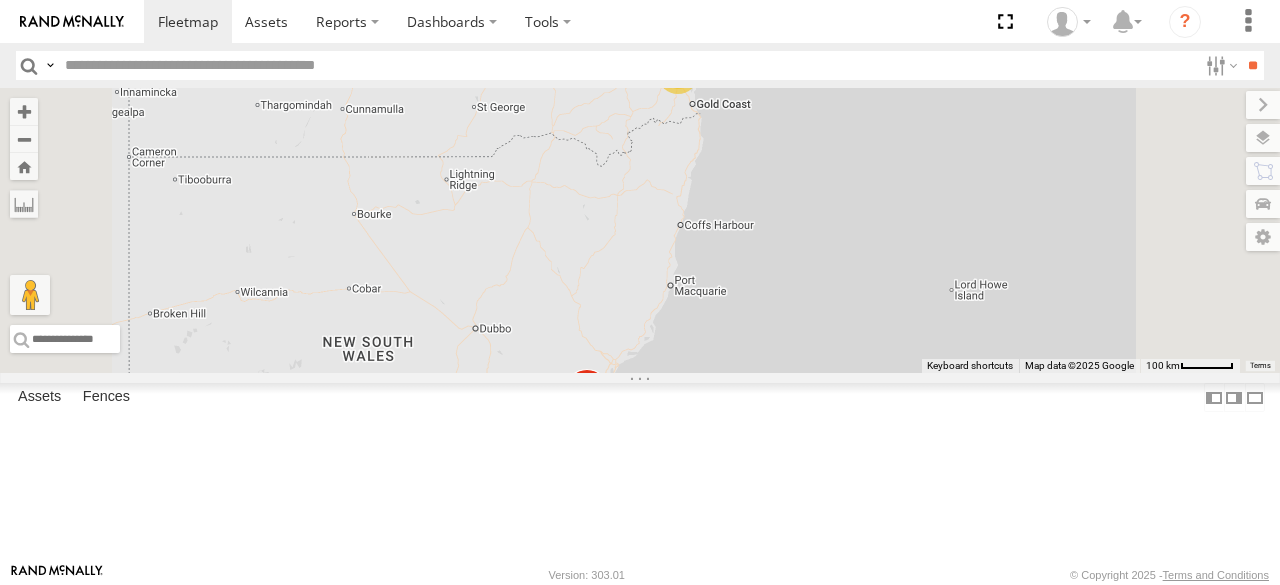 click on "14 [PERSON_NAME]- 817BG4 [PERSON_NAME] - 360NA6 [GEOGRAPHIC_DATA]" at bounding box center [640, 230] 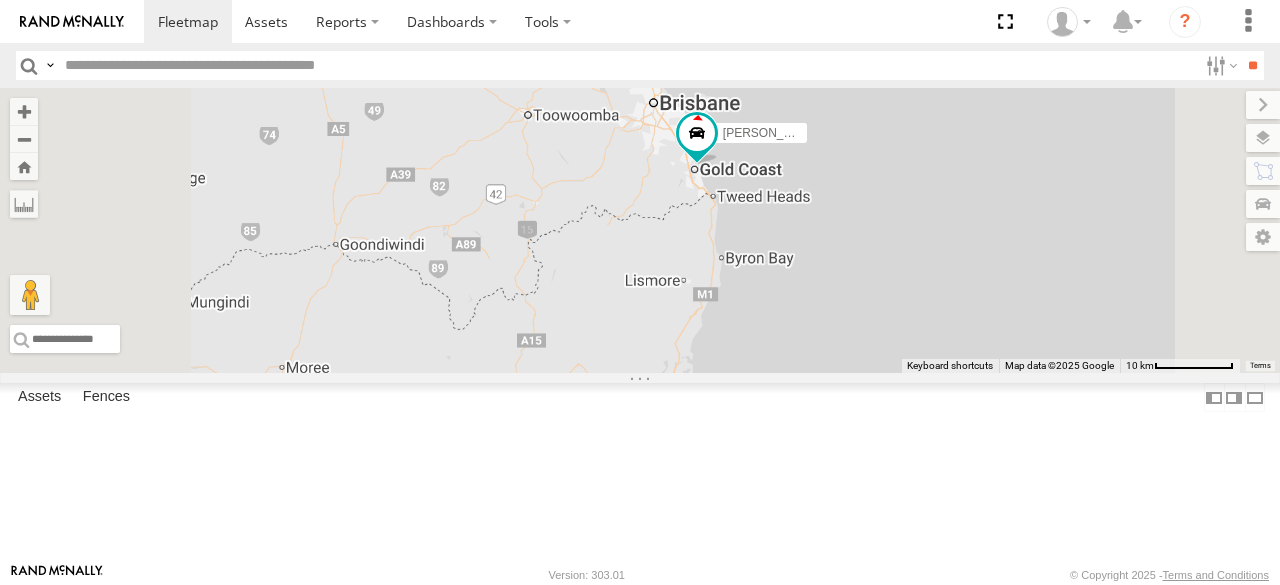 click on "[PERSON_NAME]- 817BG4 [PERSON_NAME] - 360NA6 [GEOGRAPHIC_DATA] [PERSON_NAME] - 347FB3" at bounding box center (640, 230) 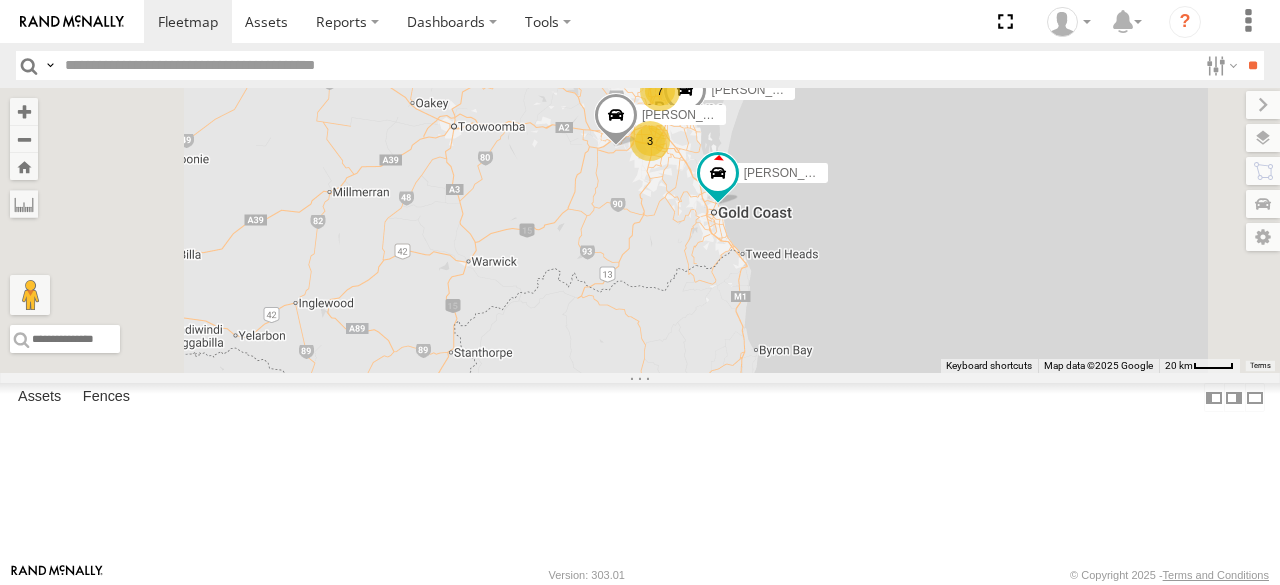 click on "7" at bounding box center (660, 91) 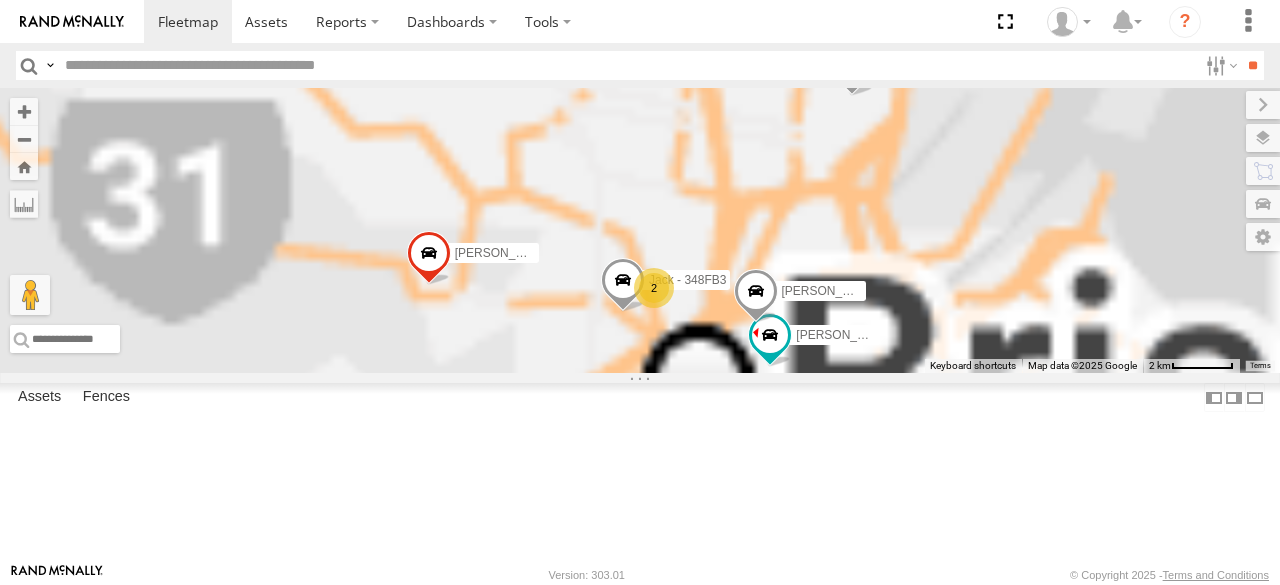 click on "[PERSON_NAME]- 817BG4 [PERSON_NAME] - 360NA6 [GEOGRAPHIC_DATA] [PERSON_NAME] - 347FB3 [PERSON_NAME] B - Corolla [PERSON_NAME] - 349FB3 [PERSON_NAME] - 571IW2 [PERSON_NAME] - 348FB3 2 [PERSON_NAME] - 364JK9 [PERSON_NAME] - 017IP4 [PERSON_NAME] - 269 EH7" at bounding box center [640, 230] 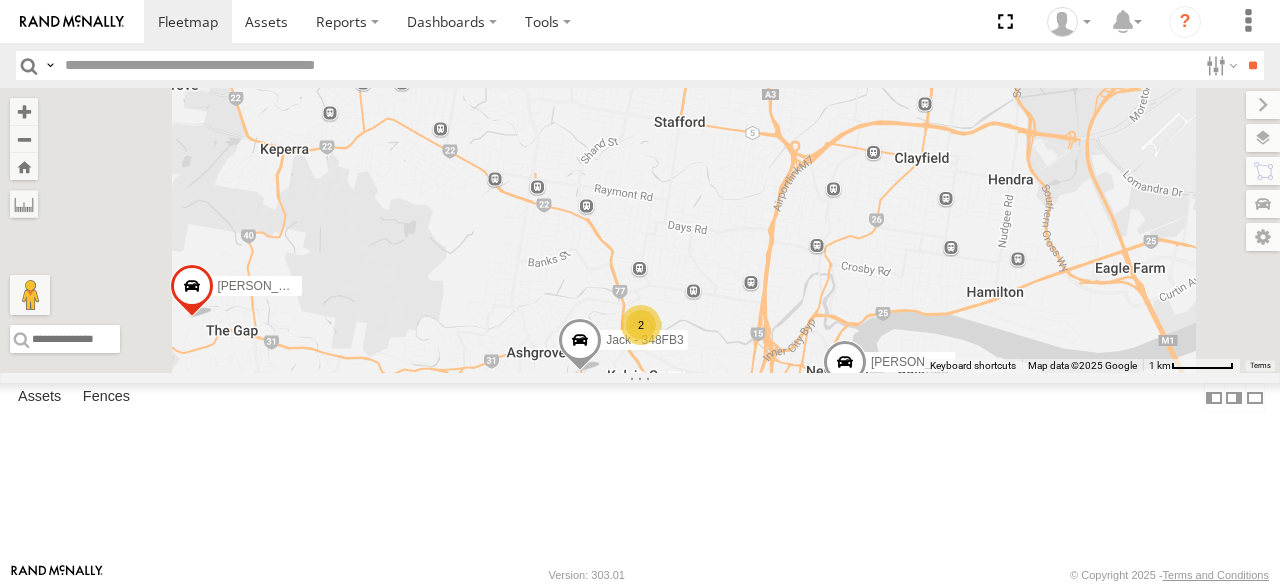 drag, startPoint x: 882, startPoint y: 327, endPoint x: 871, endPoint y: 119, distance: 208.29066 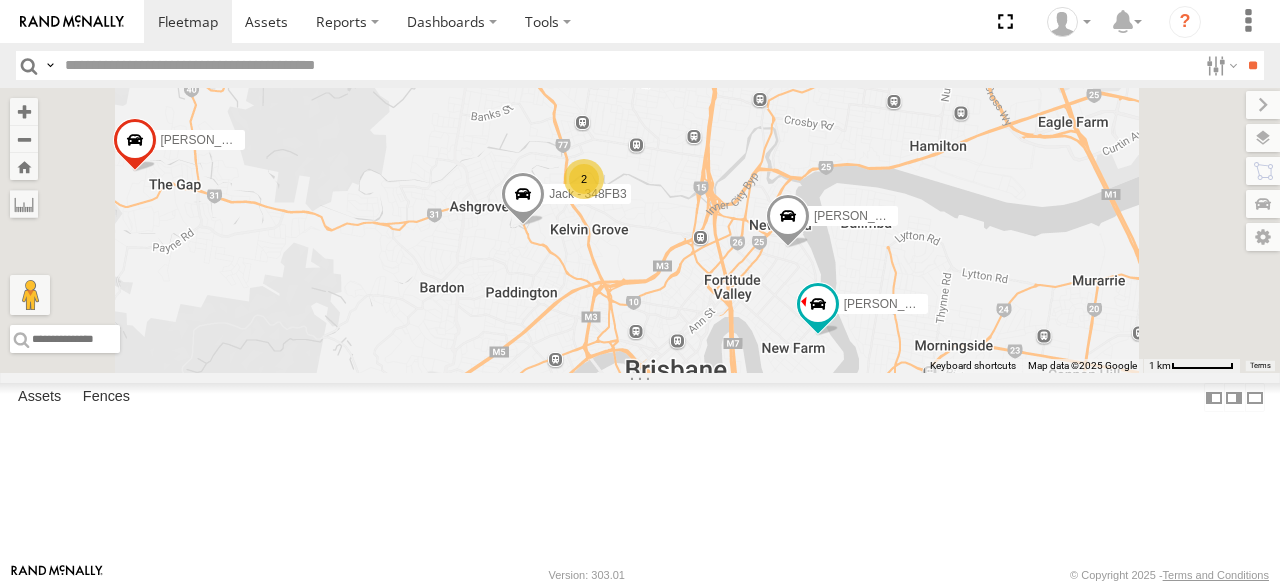 drag, startPoint x: 988, startPoint y: 281, endPoint x: 868, endPoint y: 79, distance: 234.95532 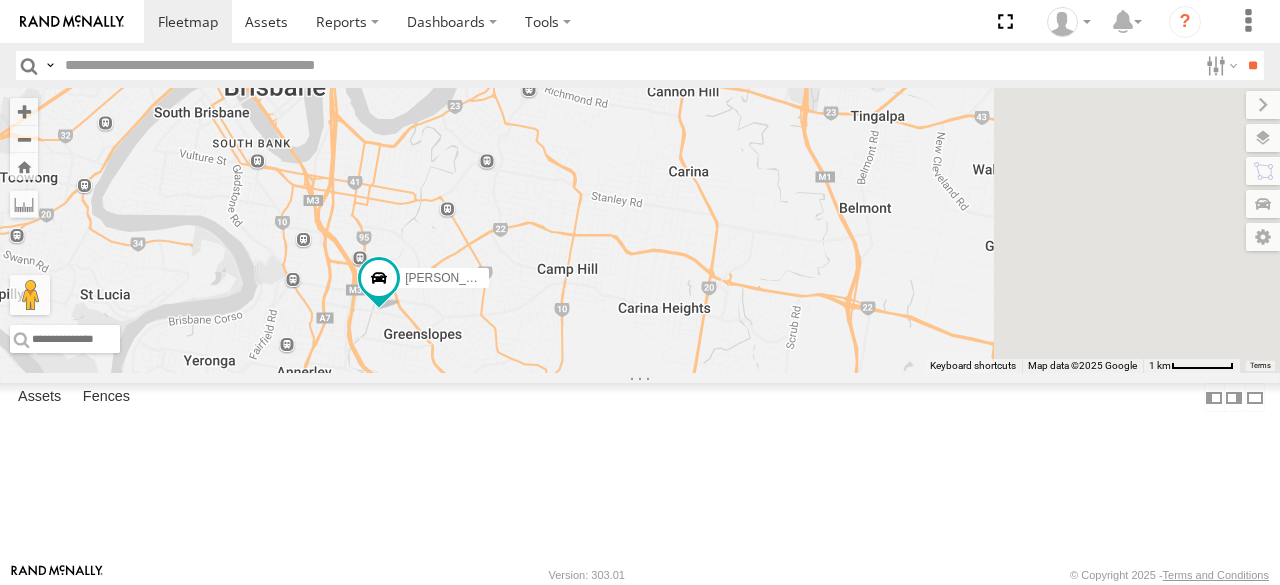 drag, startPoint x: 960, startPoint y: 380, endPoint x: 661, endPoint y: 301, distance: 309.2604 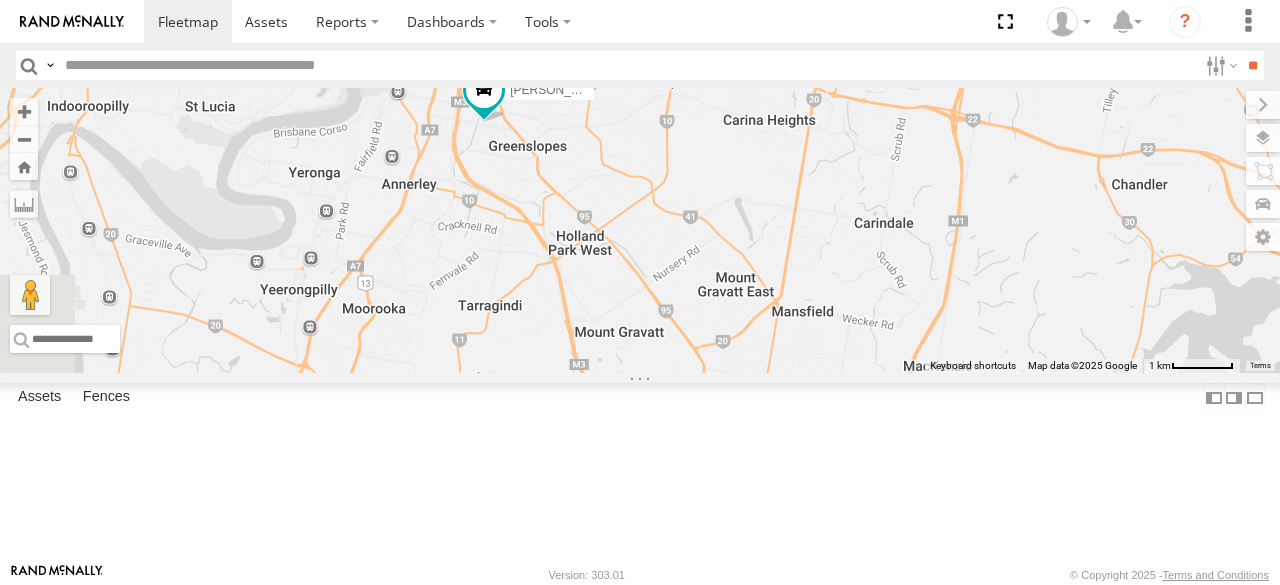 drag, startPoint x: 721, startPoint y: 403, endPoint x: 852, endPoint y: 199, distance: 242.43968 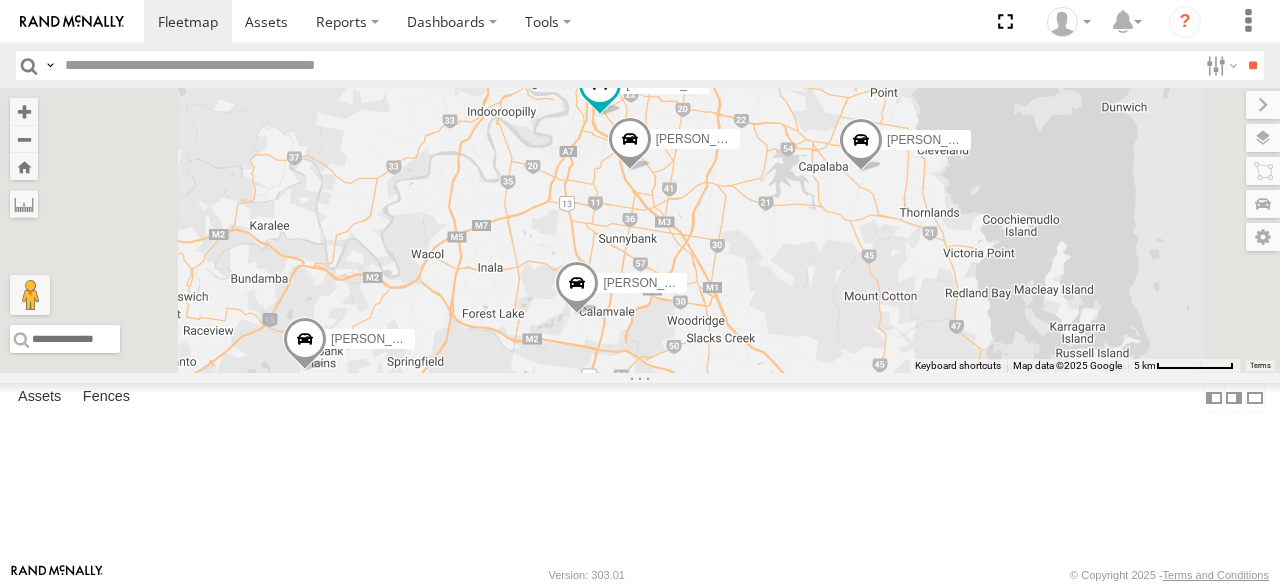 click on "[PERSON_NAME]- 817BG4 [PERSON_NAME] - 360NA6 [GEOGRAPHIC_DATA] [PERSON_NAME] - 347FB3 [PERSON_NAME] B - Corolla [PERSON_NAME] - 349FB3 [PERSON_NAME] - 571IW2 [PERSON_NAME] - 017IP4 [PERSON_NAME] - 063 EB2 [PERSON_NAME] 366JK9 - Corolla Hatch 3 2 [PERSON_NAME] 019IP4 - Hilux" at bounding box center (640, 230) 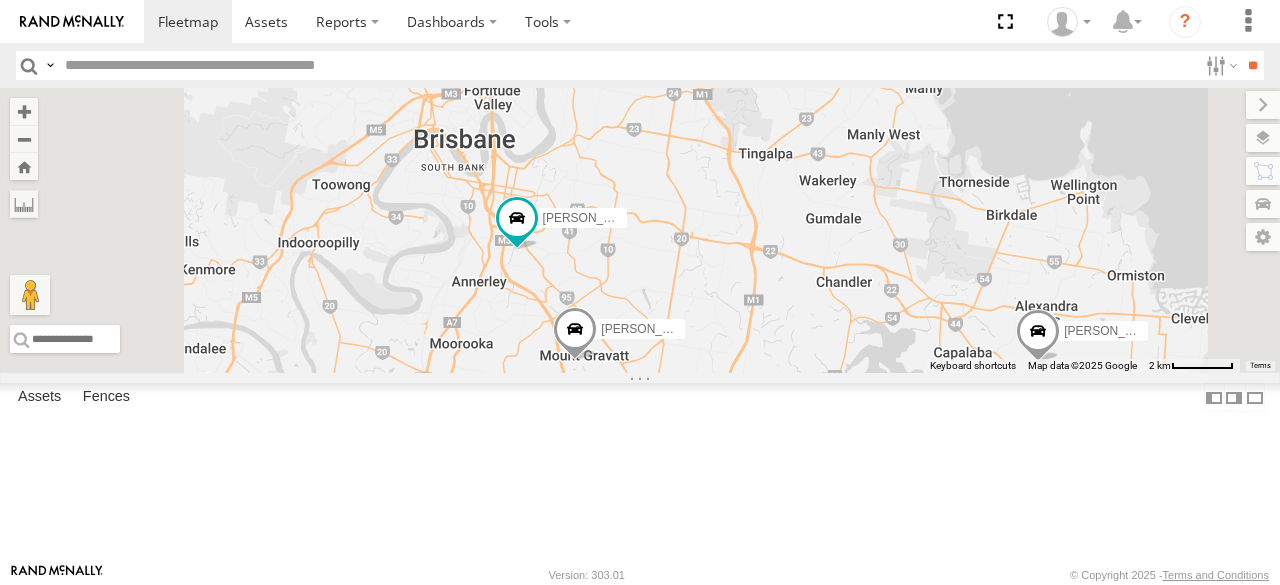 drag, startPoint x: 890, startPoint y: 175, endPoint x: 892, endPoint y: 394, distance: 219.00912 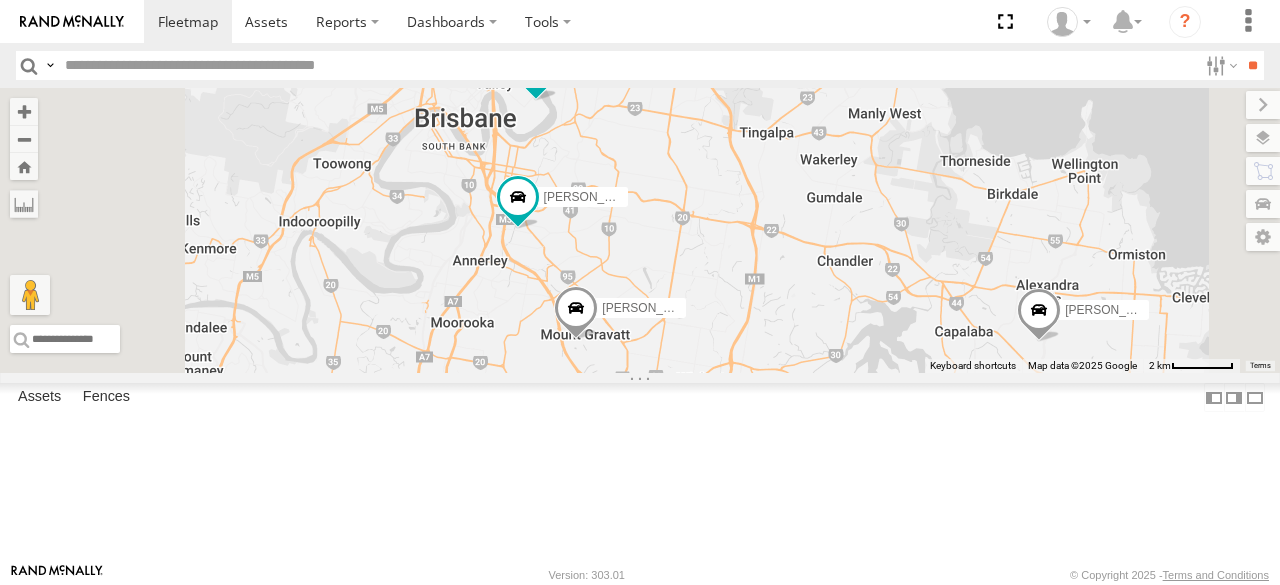 drag, startPoint x: 892, startPoint y: 394, endPoint x: 889, endPoint y: 342, distance: 52.086468 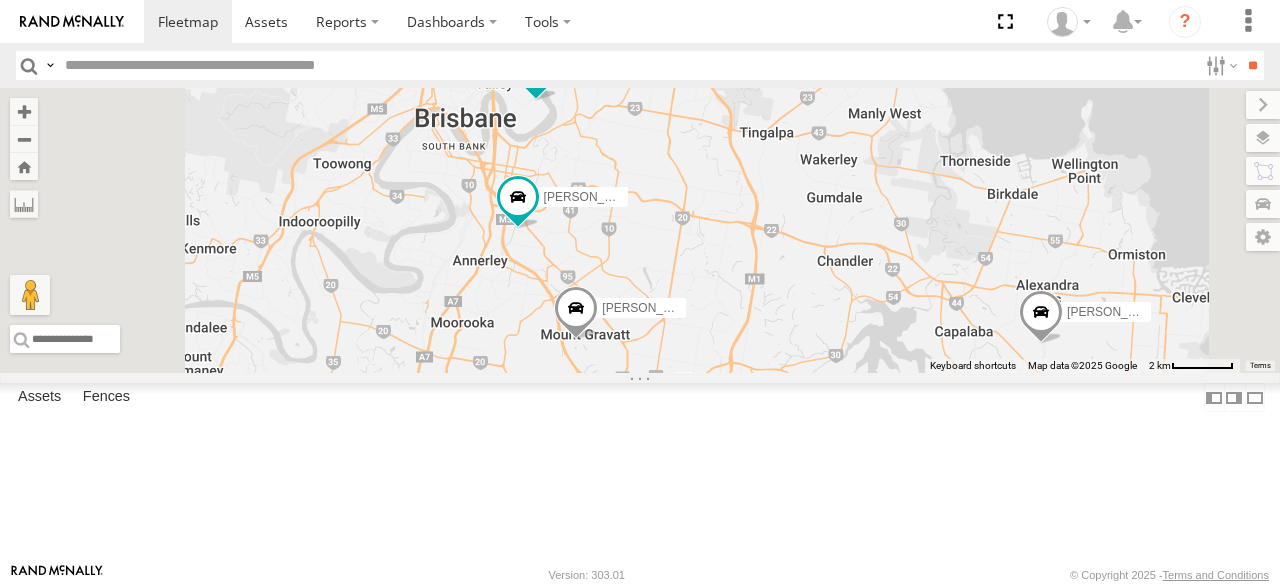 click at bounding box center [576, 312] 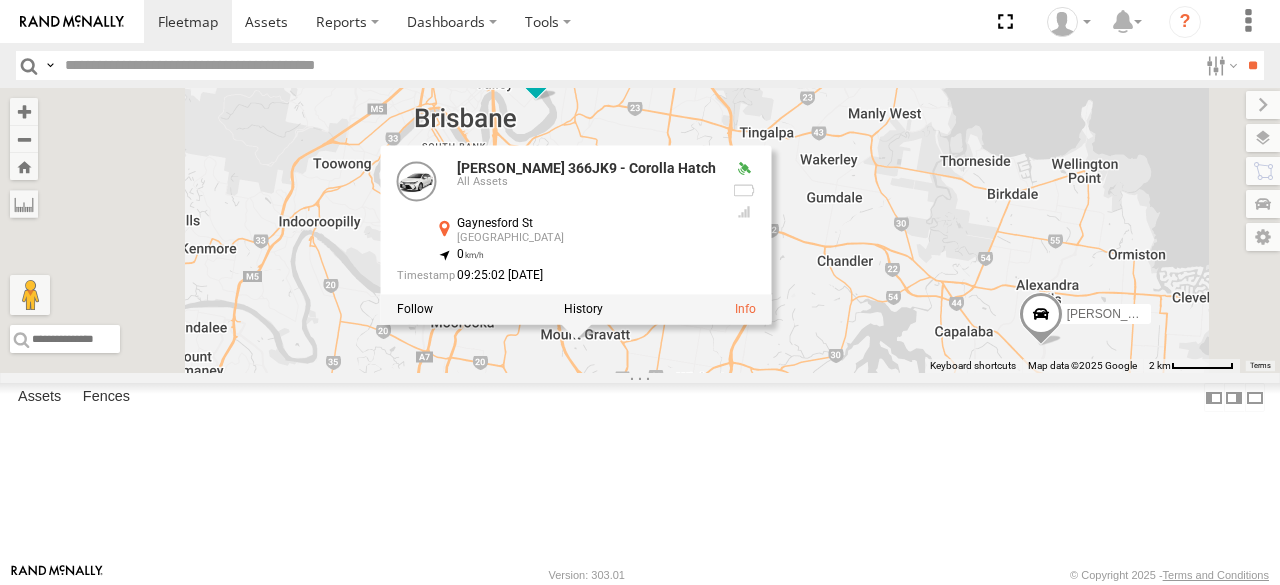 click on "[PERSON_NAME]- 817BG4 [PERSON_NAME] - 360NA6 [GEOGRAPHIC_DATA] [PERSON_NAME] - 347FB3 [PERSON_NAME] B - Corolla [PERSON_NAME] - 349FB3 [PERSON_NAME] - 571IW2 [PERSON_NAME] - 017IP4 [PERSON_NAME] - 063 EB2 [PERSON_NAME] 366JK9 - Corolla [PERSON_NAME] 019IP4 - Hilux [PERSON_NAME] - 348FB3 2 [PERSON_NAME] - 364JK9 [PERSON_NAME] - 269 EH7 [PERSON_NAME] 366JK9 - Corolla Hatch All Assets Gaynesford [GEOGRAPHIC_DATA] -27.53797 ,  153.06405 0 09:25:02 [DATE]" at bounding box center [640, 230] 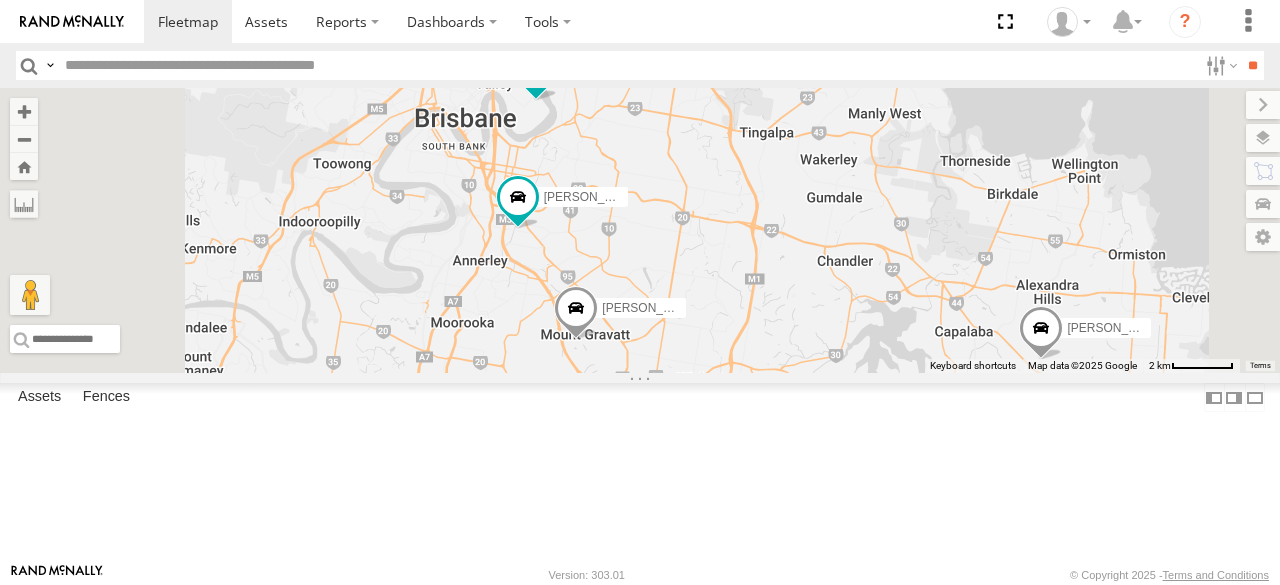 click on "[PERSON_NAME]- 817BG4 [PERSON_NAME] - 360NA6 [GEOGRAPHIC_DATA] [PERSON_NAME] - 347FB3 [PERSON_NAME] - Corolla [PERSON_NAME] - 349FB3 [PERSON_NAME] - 571IW2 [PERSON_NAME] - 017IP4 [PERSON_NAME] - 063 EB2 [PERSON_NAME] 366JK9 - Corolla [PERSON_NAME] 019IP4 - Hilux [PERSON_NAME] - 348FB3 2 [PERSON_NAME] - 364JK9 [PERSON_NAME] - 269 EH7" at bounding box center (640, 230) 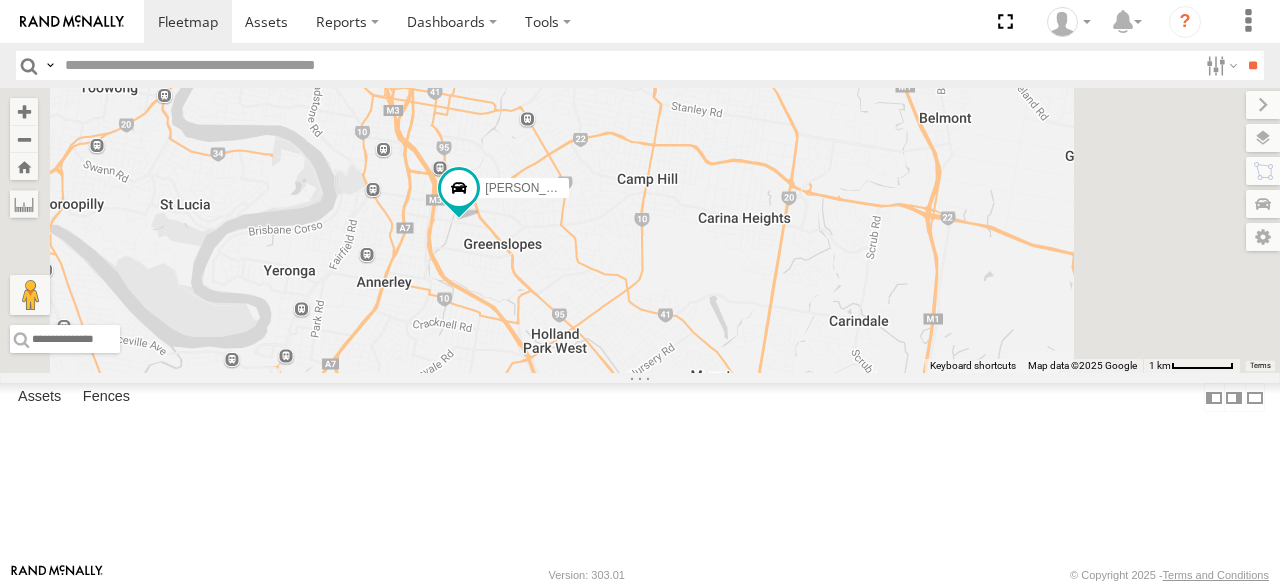 drag, startPoint x: 682, startPoint y: 167, endPoint x: 690, endPoint y: 205, distance: 38.832977 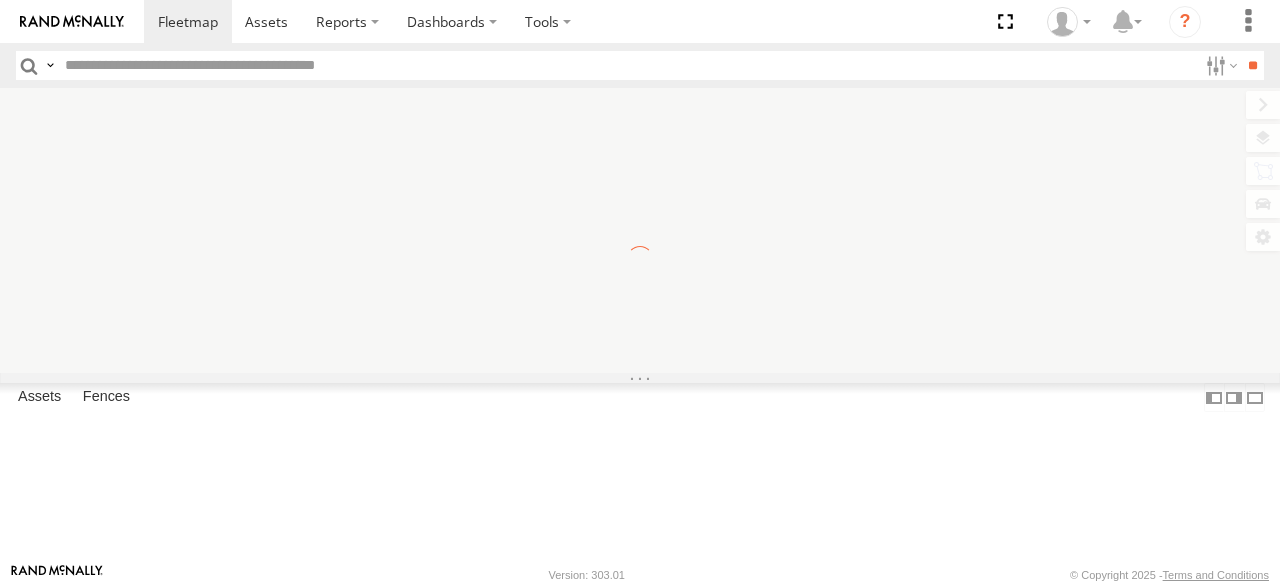 scroll, scrollTop: 0, scrollLeft: 0, axis: both 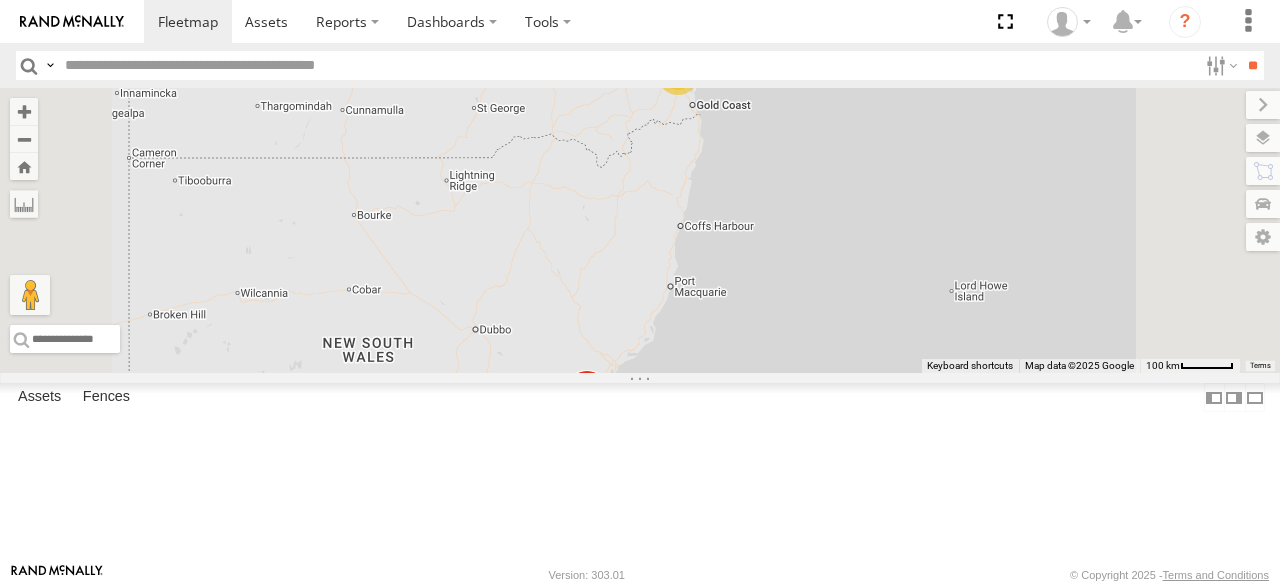 click on "14" at bounding box center (678, 75) 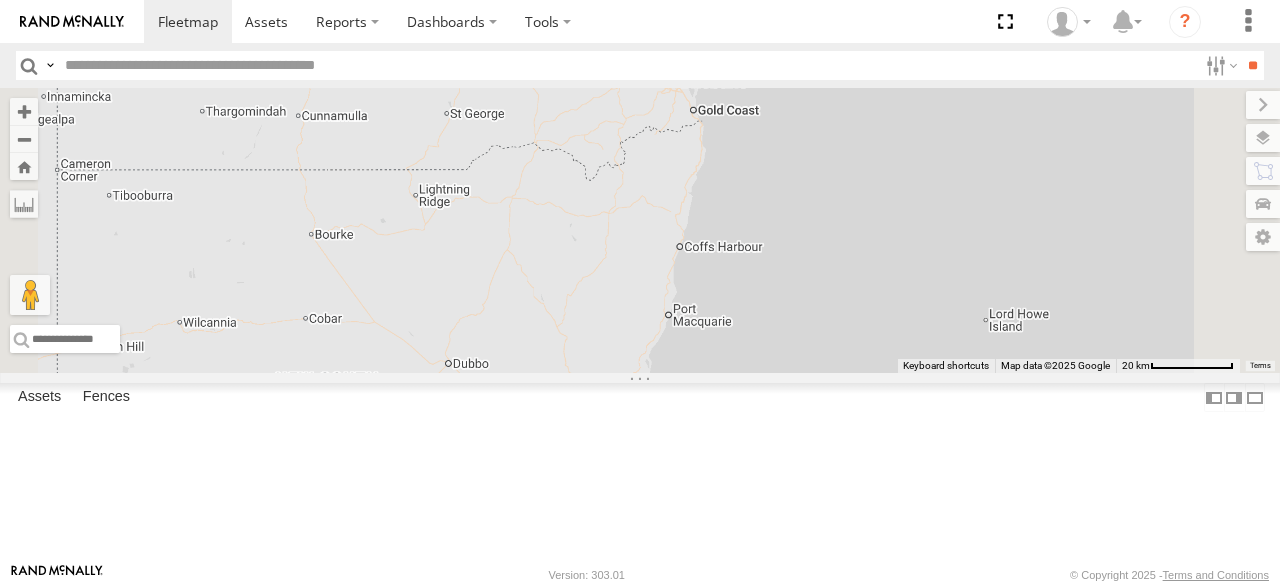 click on "Marty - 360NA6 NSW Robbie Sparksman- 817BG4" at bounding box center (640, 230) 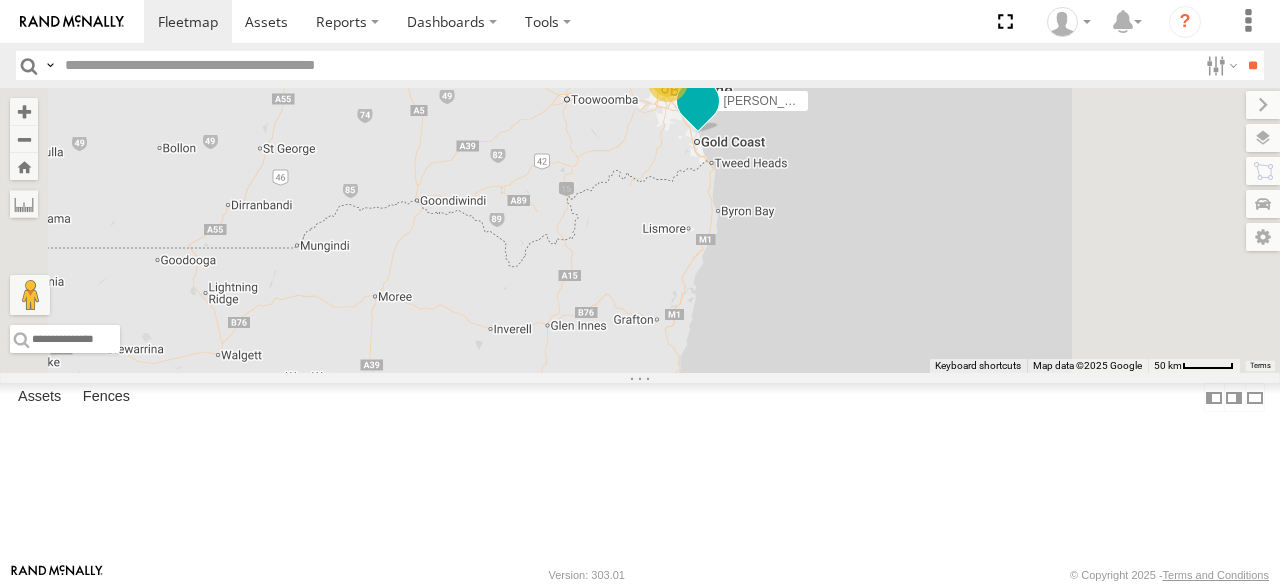 click at bounding box center [698, 101] 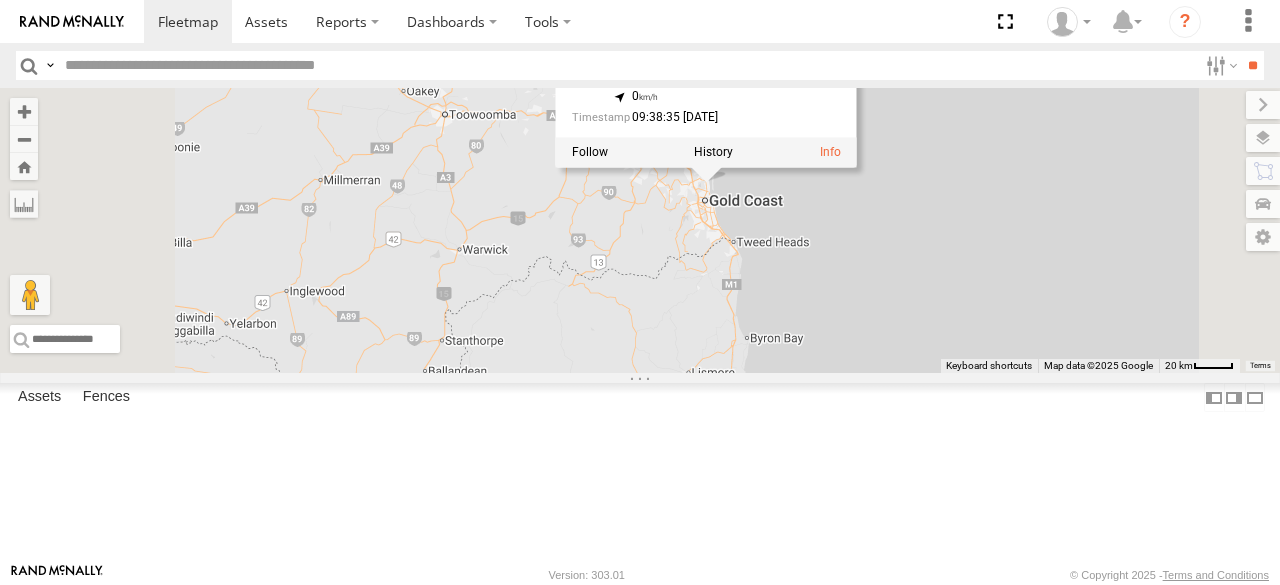 click on "Marty - 360NA6 NSW Robbie Sparksman- 817BG4 Alex - 347FB3 Alex - 347FB3 All Assets Tradewinds Ave Paradise Point -27.88729 ,  153.38622 0 09:38:35 17/07/2025 9 Mitchell B - Corolla Hatch Ben - 349FB3 2" at bounding box center (640, 230) 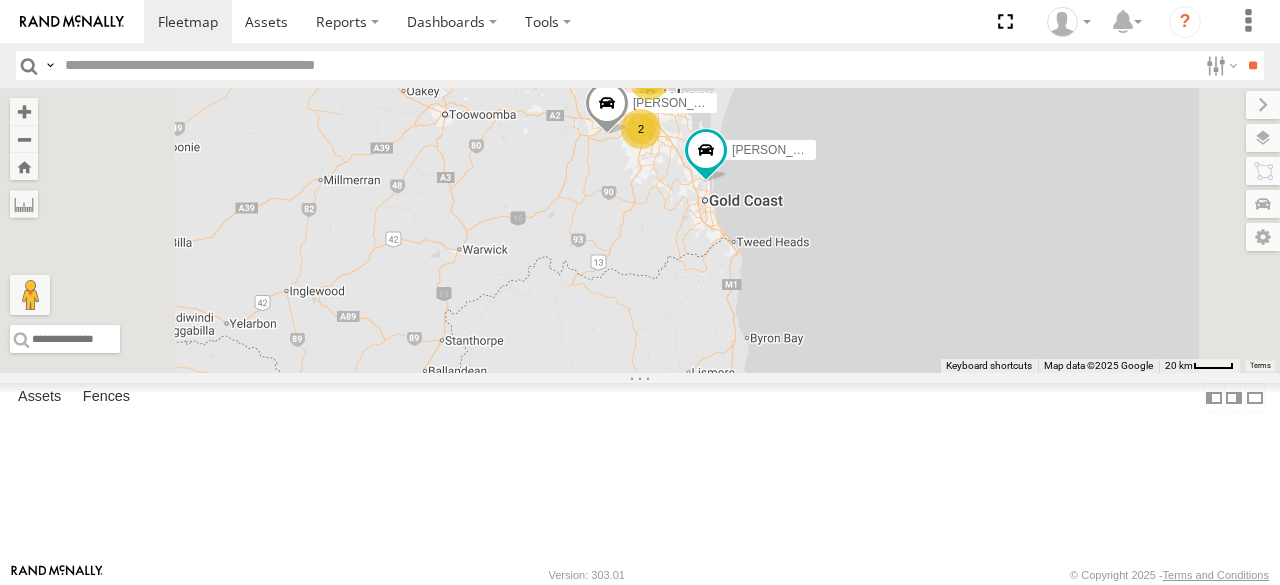 click on "Marty - 360NA6 NSW Robbie Sparksman- 817BG4 Alex - 347FB3 9 Mitchell B - Corolla Hatch Ben - 349FB3 2" at bounding box center (640, 230) 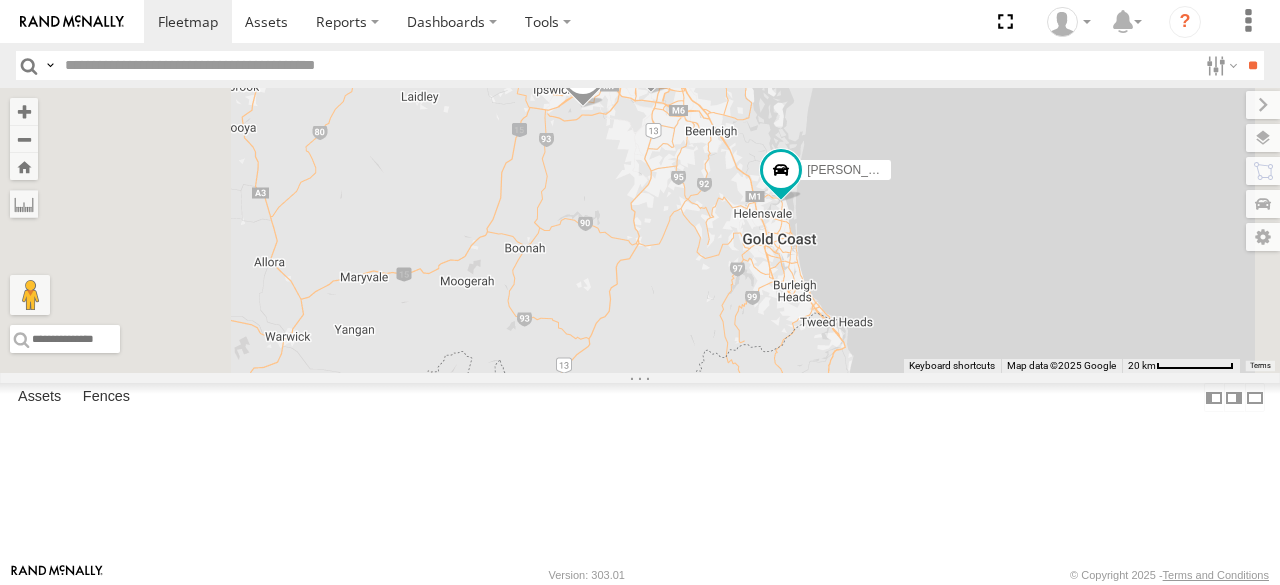 click on "Marty - 360NA6 NSW Robbie Sparksman- 817BG4 Alex - 347FB3 Mitchell B - Corolla Hatch Ben - 349FB3 3 5 Nathan - 017IP4 Vinh 019IP4 - Hilux Ian" at bounding box center (640, 230) 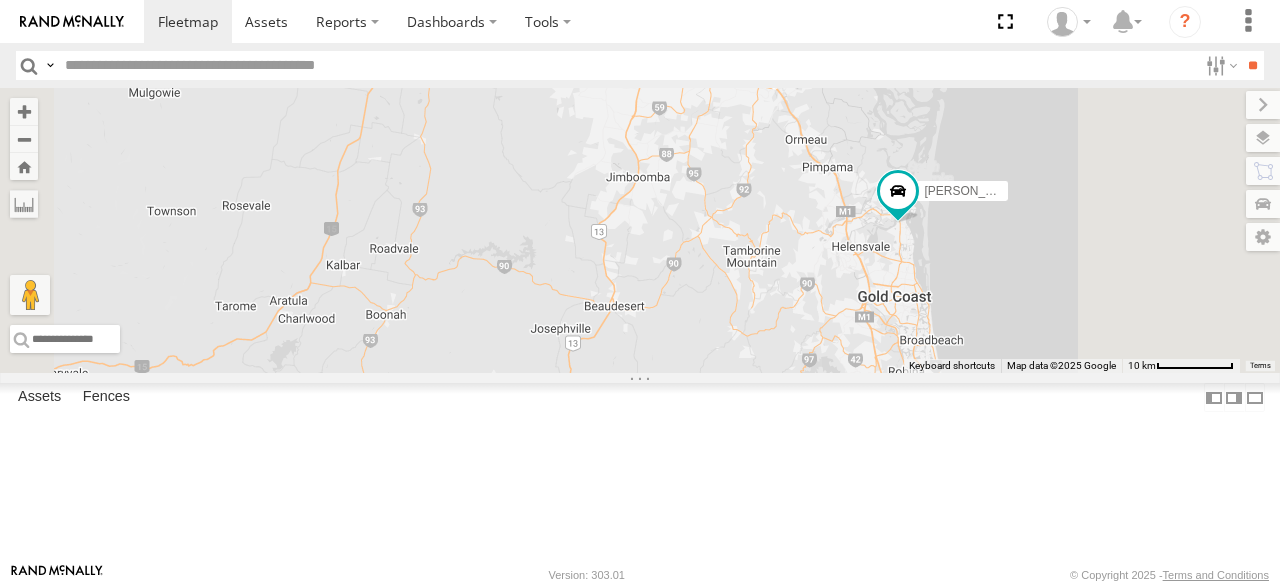 drag, startPoint x: 967, startPoint y: 216, endPoint x: 1008, endPoint y: 359, distance: 148.76155 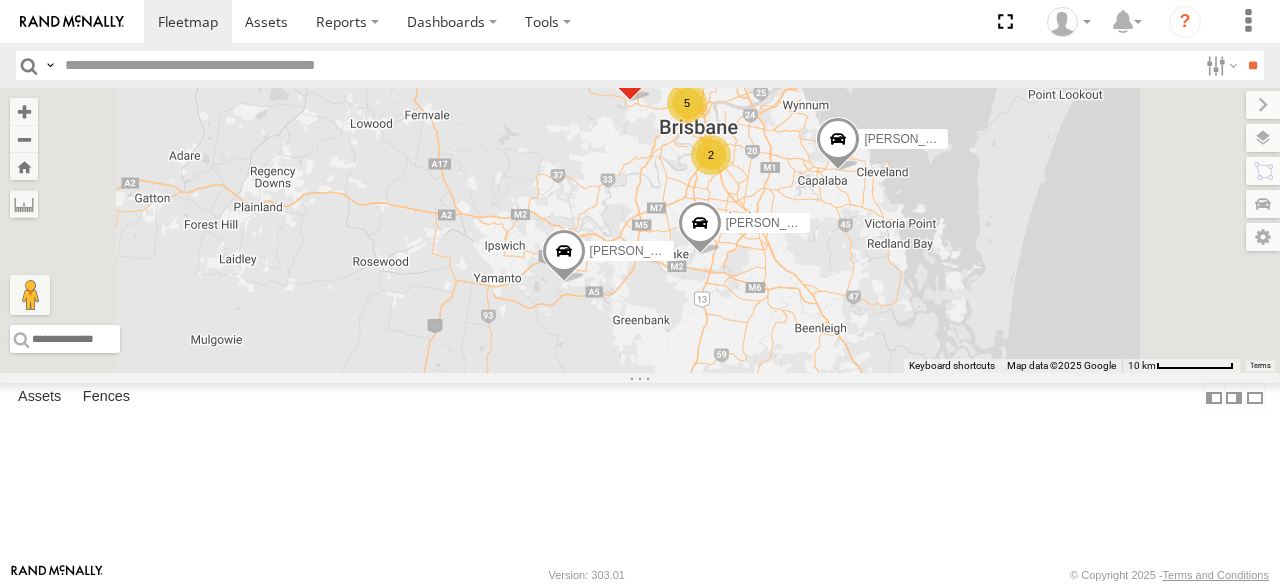 click on "Marty - 360NA6 NSW Robbie Sparksman- 817BG4 Alex - 347FB3 Mitchell B - Corolla Hatch Ben - 349FB3 Nathan - 017IP4 Vinh 019IP4 - Hilux Ian Declan - 571IW2 5 2" at bounding box center [640, 230] 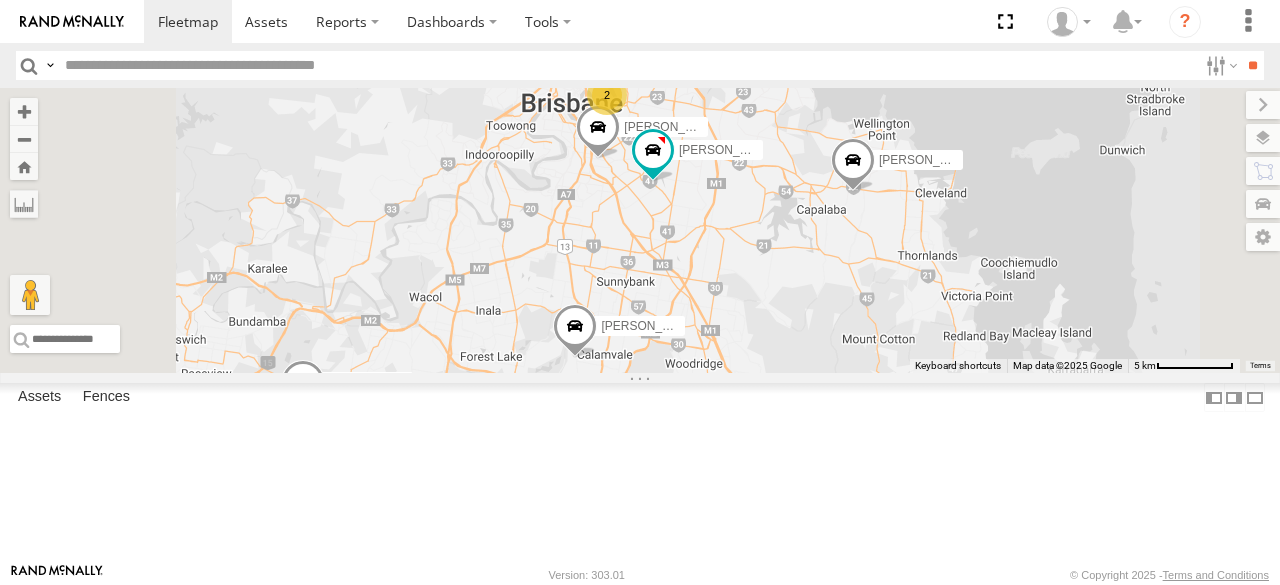 drag, startPoint x: 1132, startPoint y: 329, endPoint x: 1019, endPoint y: 319, distance: 113.44161 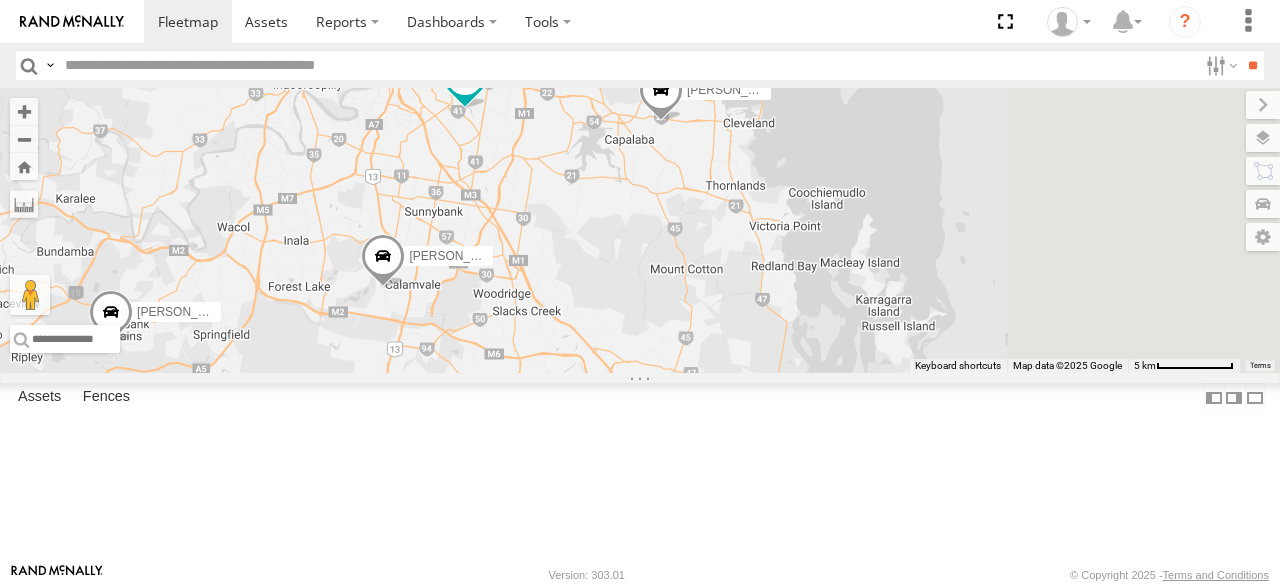 drag, startPoint x: 1019, startPoint y: 319, endPoint x: 858, endPoint y: 241, distance: 178.89941 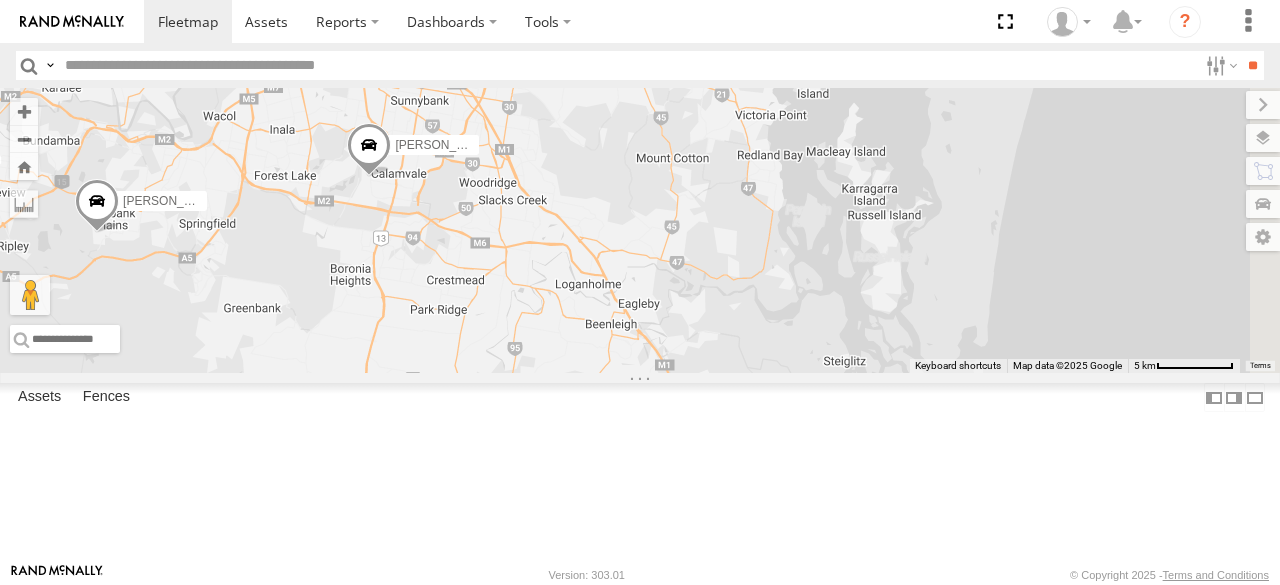 drag, startPoint x: 930, startPoint y: 470, endPoint x: 933, endPoint y: 349, distance: 121.037186 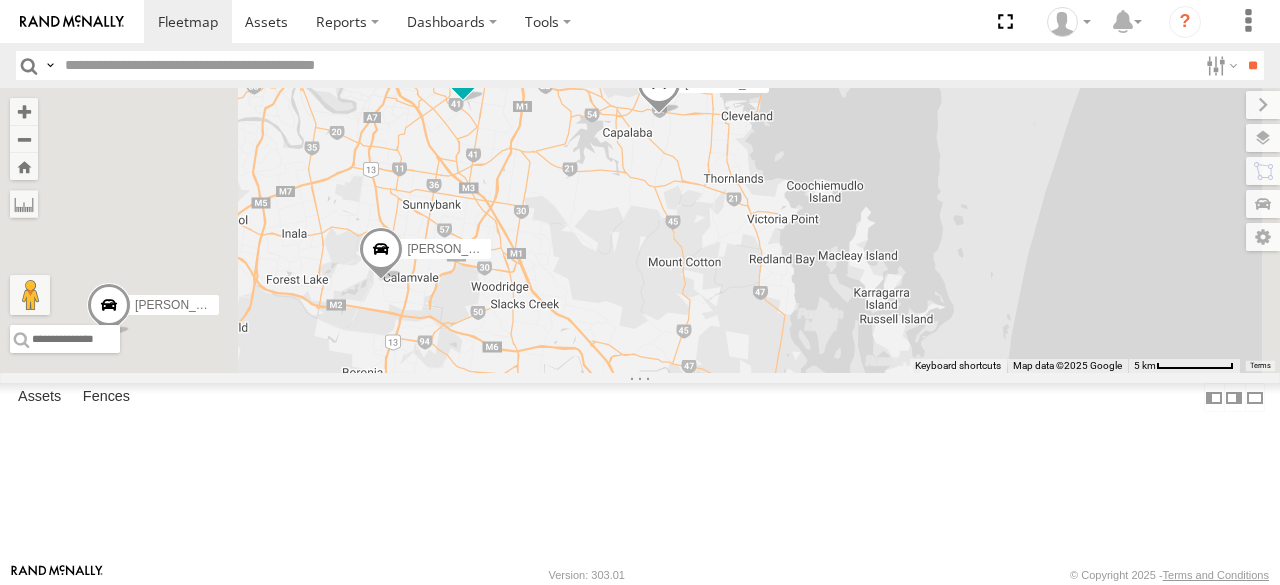 drag, startPoint x: 787, startPoint y: 299, endPoint x: 810, endPoint y: 469, distance: 171.54883 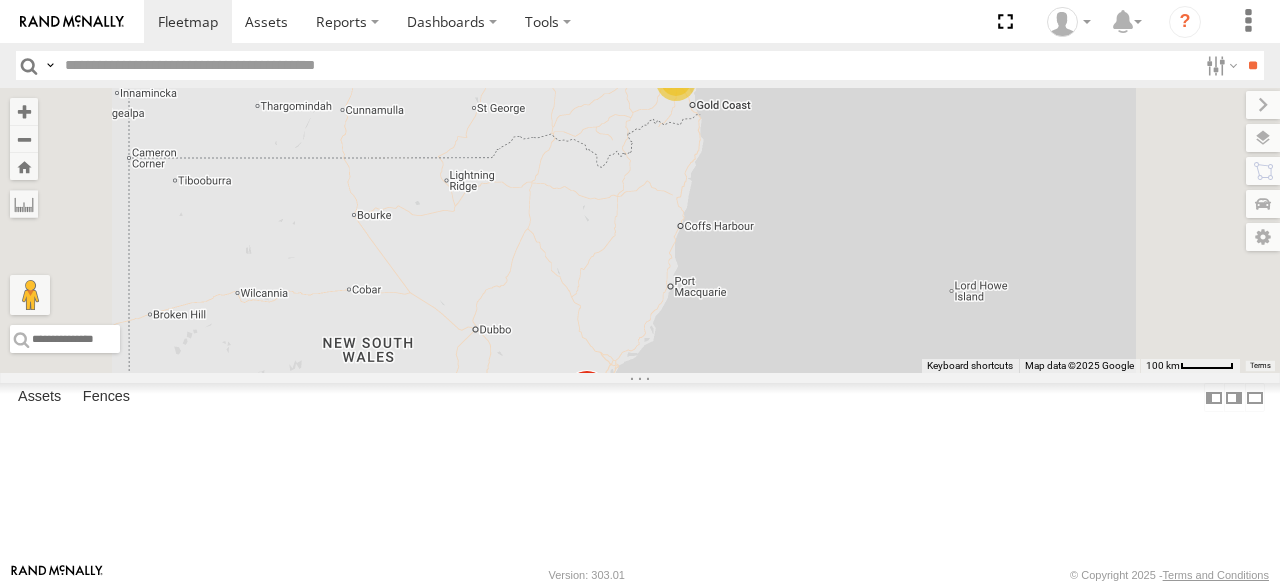click on "×" at bounding box center [0, 0] 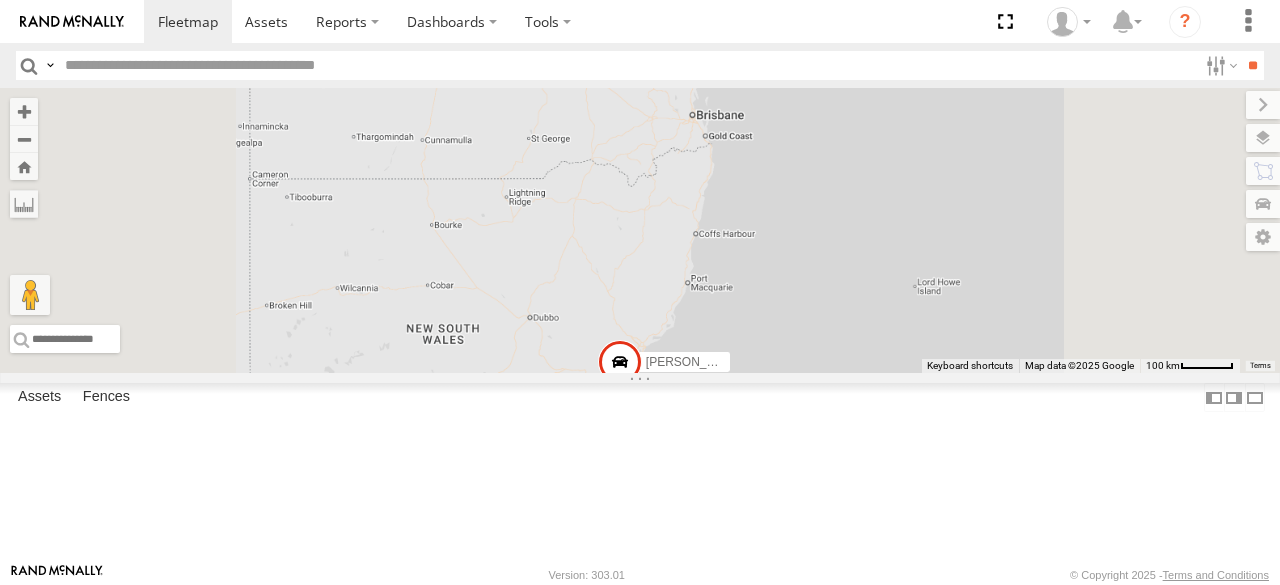 scroll, scrollTop: 0, scrollLeft: 0, axis: both 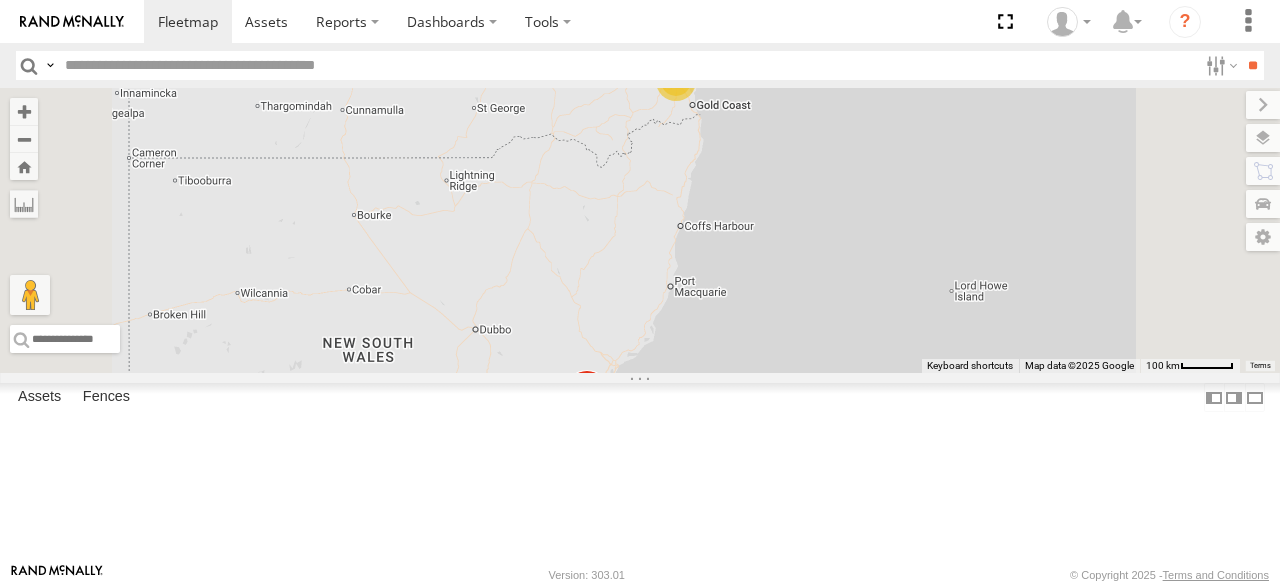 click on "Marty - 360NA6 NSW 14 Robbie Sparksman- 817BG4" at bounding box center (640, 230) 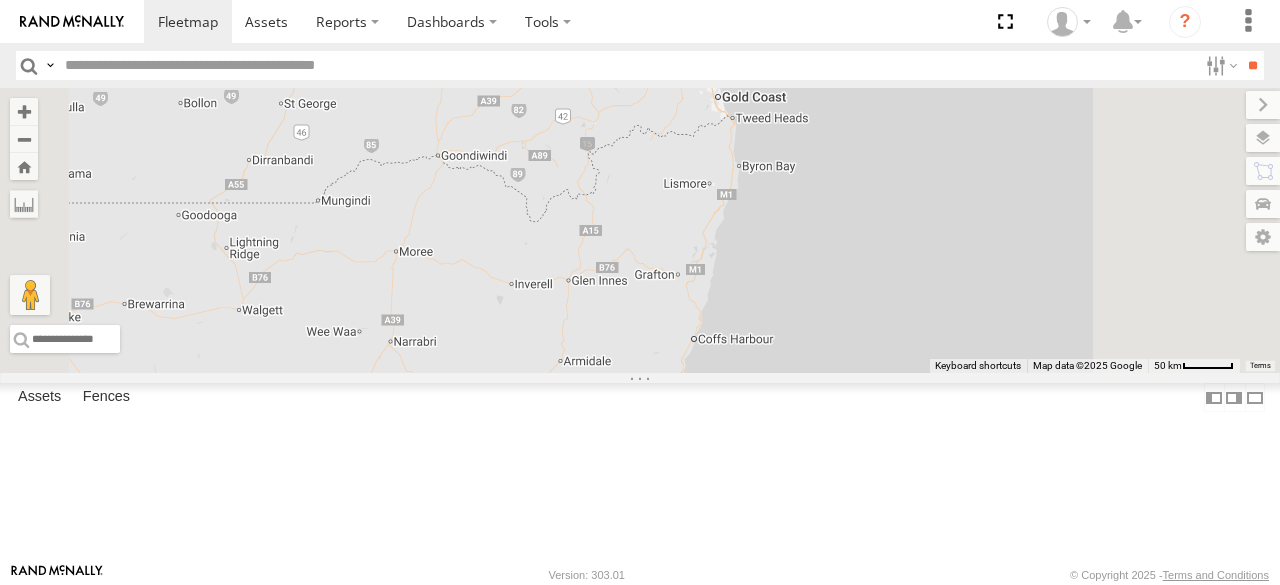 click on "Marty - 360NA6 NSW Robbie Sparksman- 817BG4 13 Alex - 347FB3" at bounding box center [640, 230] 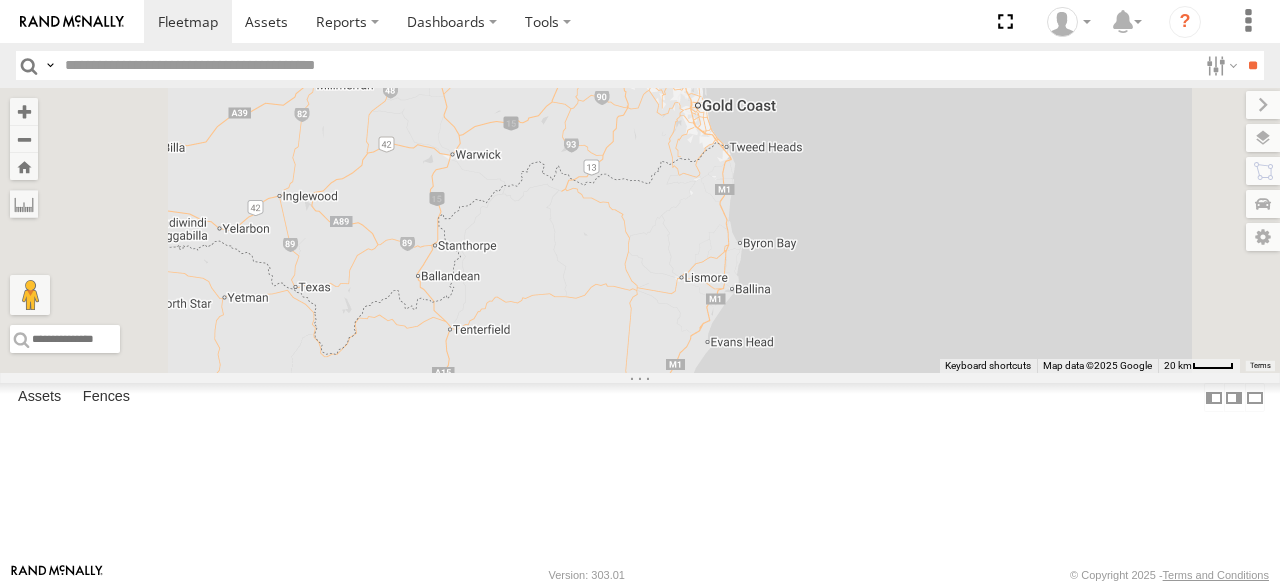 click on "Marty - 360NA6 NSW Robbie Sparksman- 817BG4 Alex - 347FB3 10 Mitchell B - Corolla Hatch Ian" at bounding box center [640, 230] 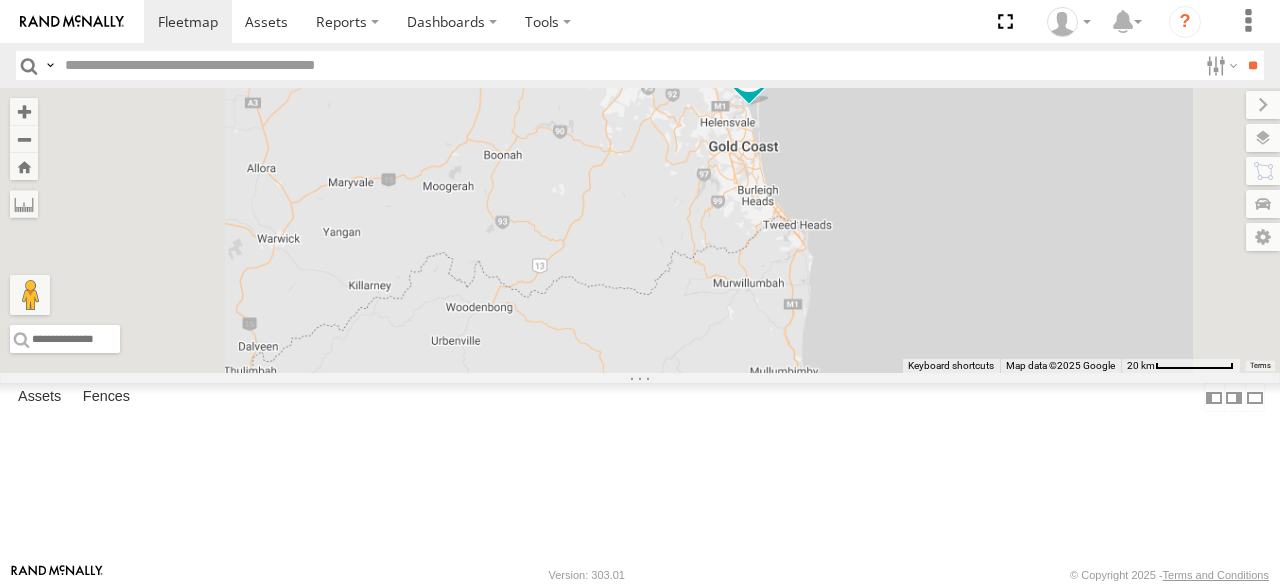 click on "Marty - 360NA6 NSW Robbie Sparksman- 817BG4 Alex - 347FB3 Mitchell B - Corolla Hatch Ian" at bounding box center [640, 230] 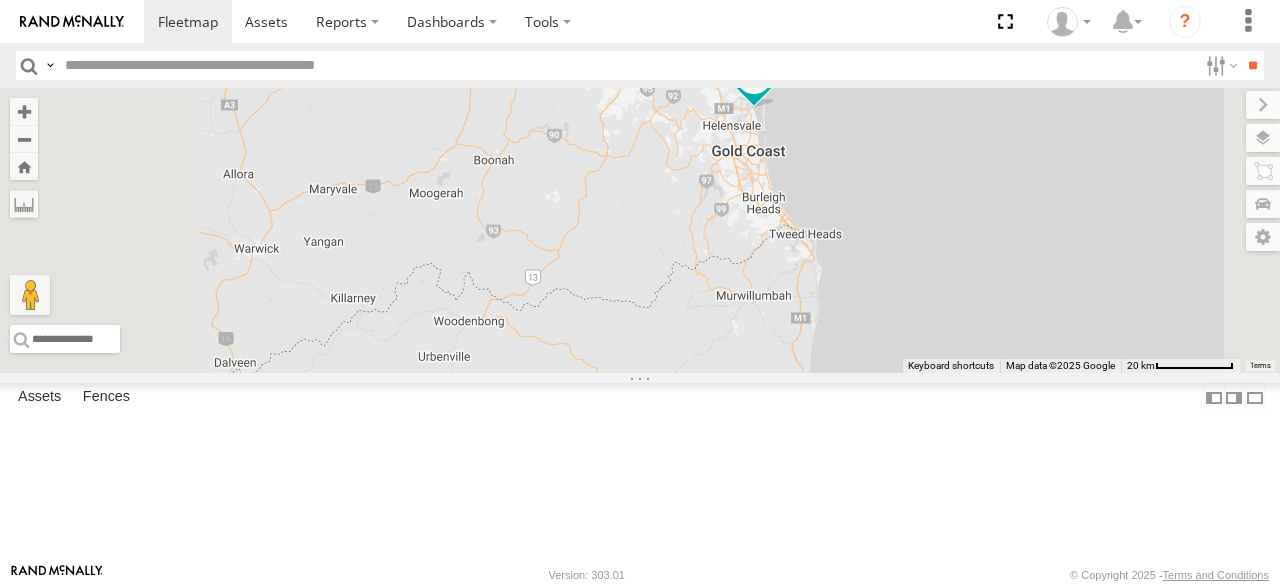 click on "Marty - 360NA6 NSW Robbie Sparksman- 817BG4 Alex - 347FB3 Mitchell B - Corolla Hatch Ian Vinh 019IP4 - Hilux" at bounding box center (640, 230) 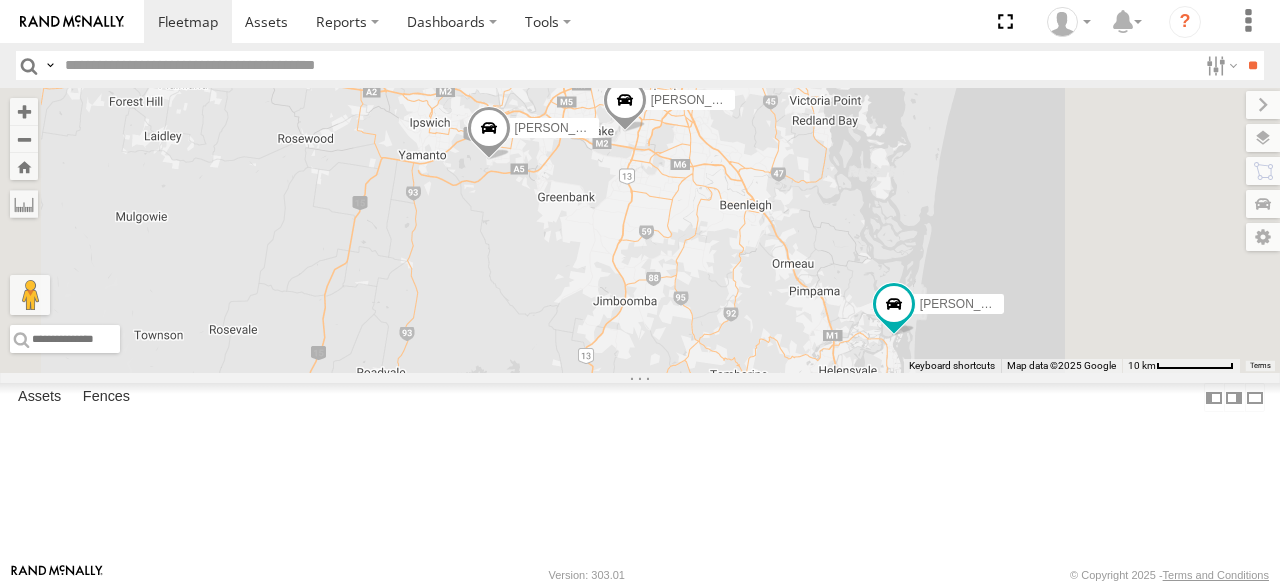 drag, startPoint x: 897, startPoint y: 159, endPoint x: 924, endPoint y: 319, distance: 162.26213 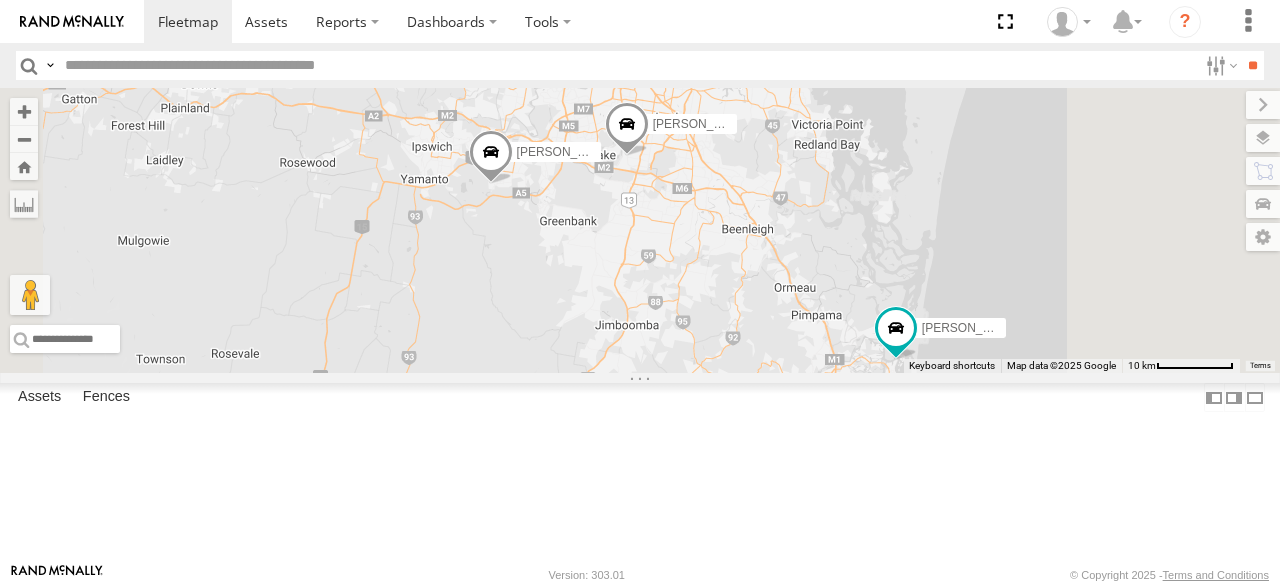 click on "Marty - 360NA6 NSW Robbie Sparksman- 817BG4 Alex - 347FB3 Mitchell B - Corolla Hatch Ian Vinh 019IP4 - Hilux 4 3 Nathan - 017IP4 Jesse 366JK9 - Corolla Hatch" at bounding box center [640, 230] 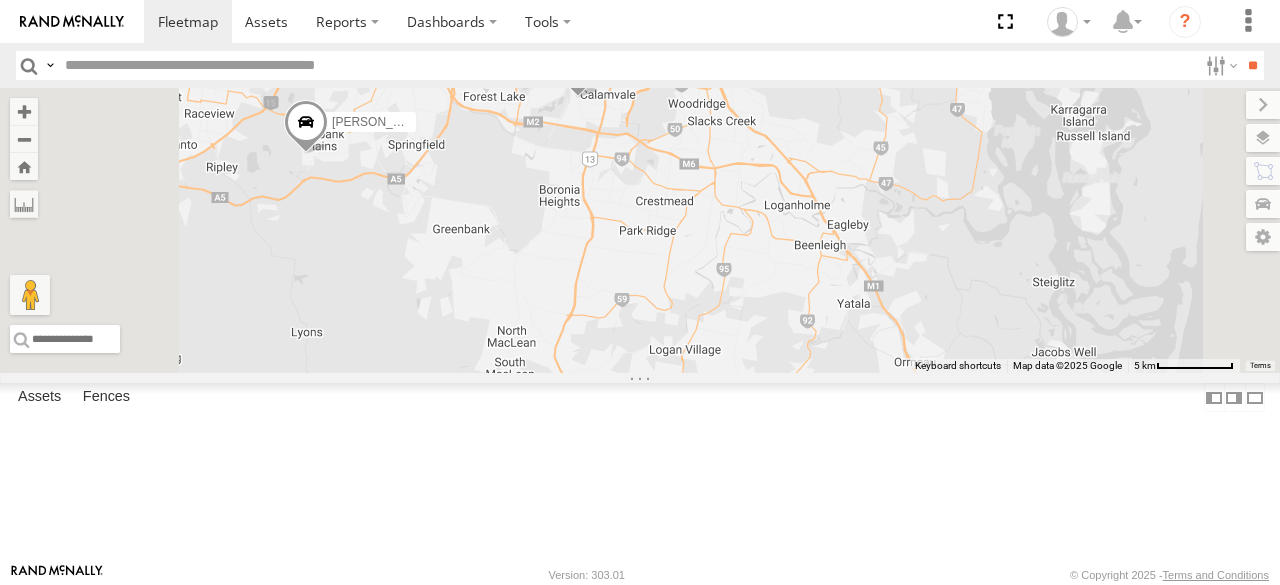 drag, startPoint x: 980, startPoint y: 201, endPoint x: 976, endPoint y: 318, distance: 117.06836 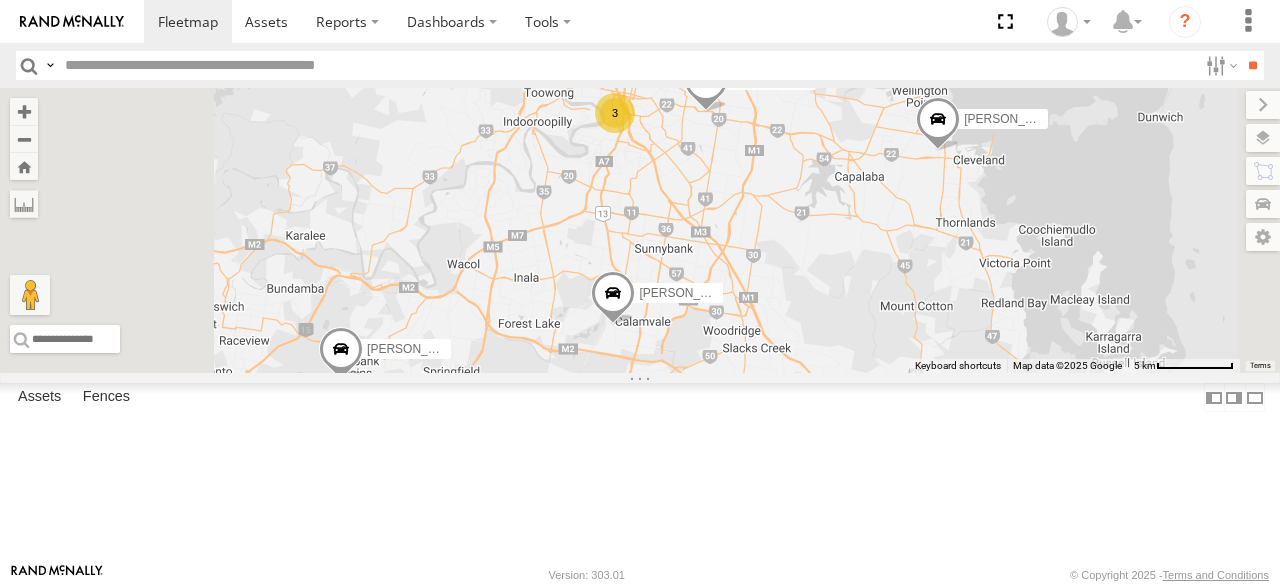 drag, startPoint x: 983, startPoint y: 221, endPoint x: 1033, endPoint y: 288, distance: 83.60024 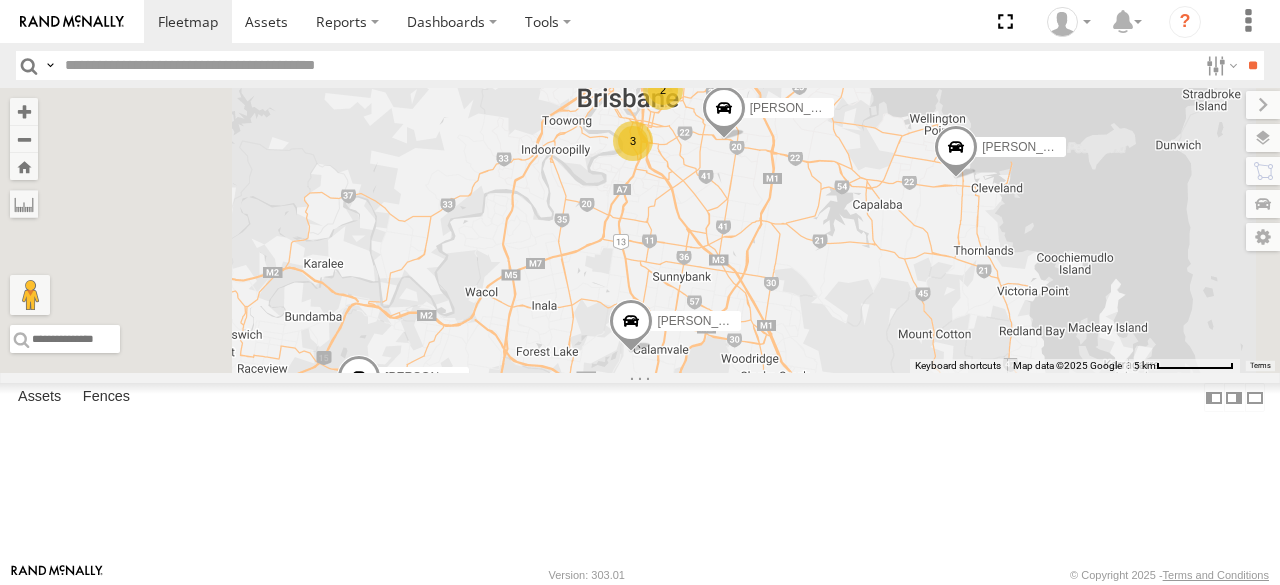 click on "Marty - 360NA6 NSW Robbie Sparksman- 817BG4 Alex - 347FB3 Mitchell B - Corolla Hatch Ian Vinh 019IP4 - Hilux Nathan - 017IP4 Jesse 366JK9 - Corolla Hatch 3 2 2" at bounding box center [640, 230] 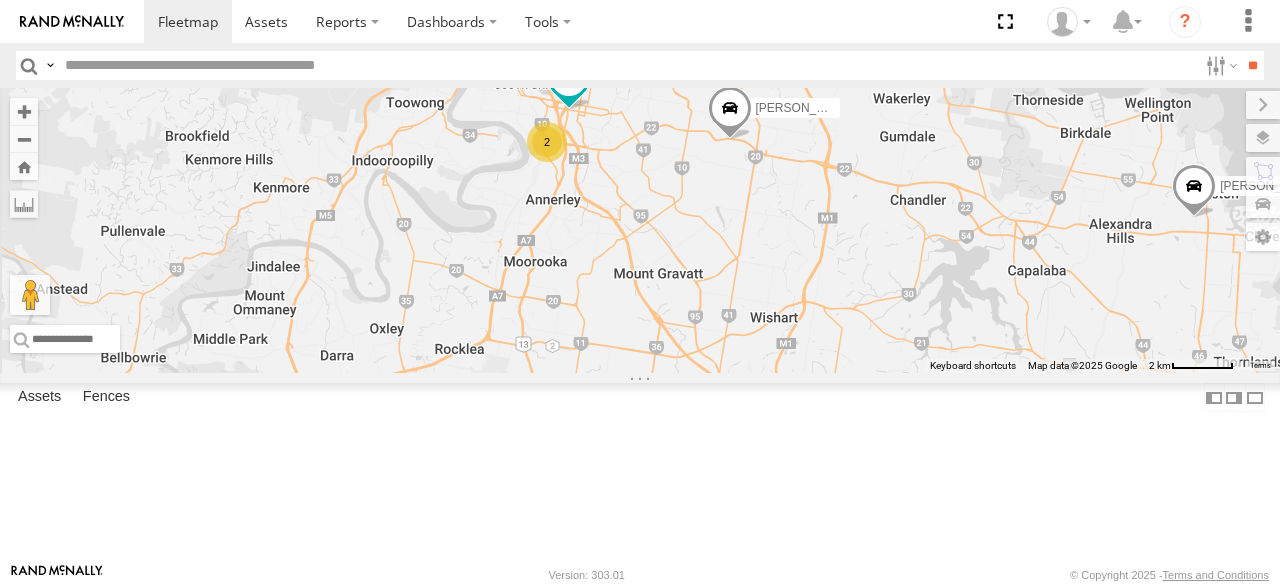 drag, startPoint x: 954, startPoint y: 265, endPoint x: 1010, endPoint y: 311, distance: 72.47068 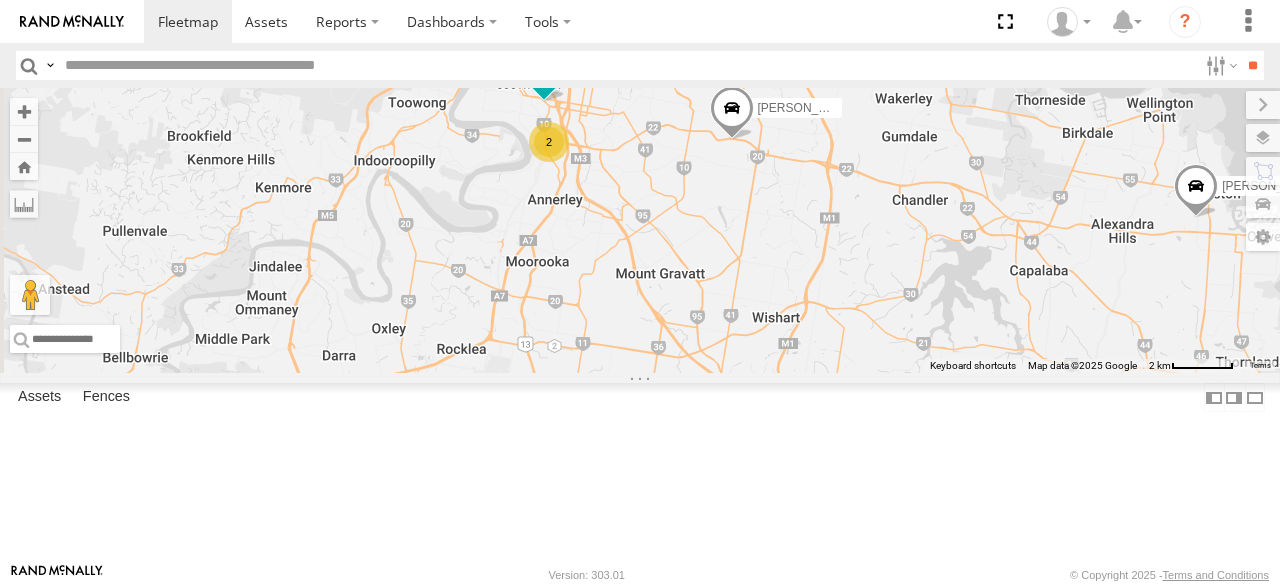click on "Marty - 360NA6 NSW Robbie Sparksman- 817BG4 Alex - 347FB3 Mitchell B - Corolla Hatch Ian Vinh 019IP4 - Hilux Nathan - 017IP4 Jesse 366JK9 - Corolla Hatch 2 2 Craig - 063 EB2" at bounding box center [640, 230] 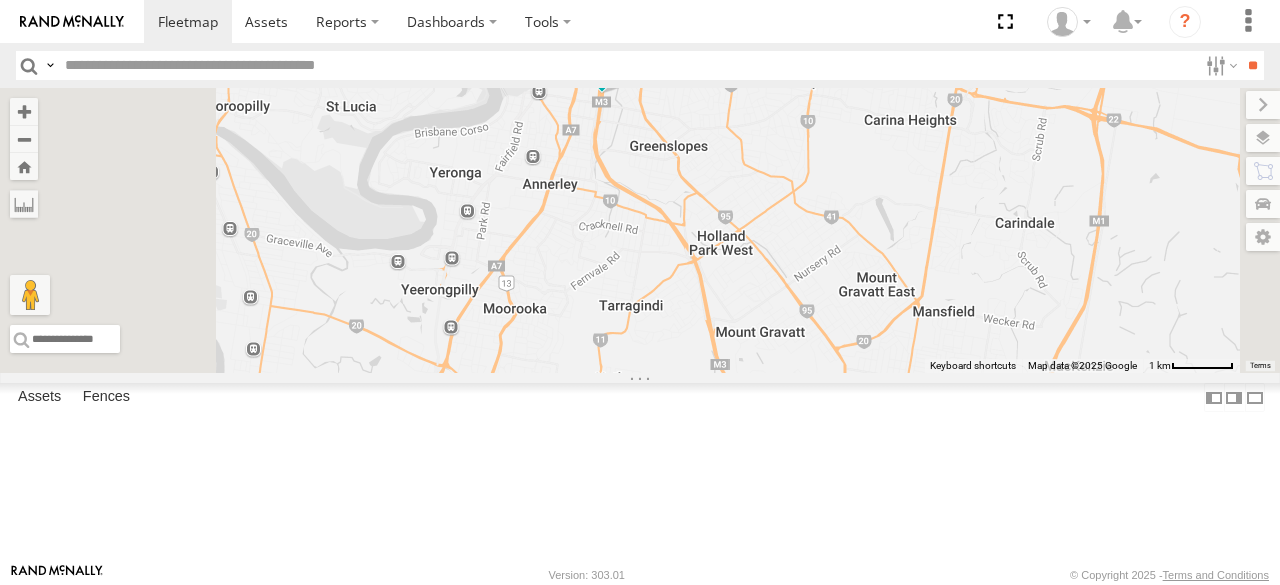 drag, startPoint x: 981, startPoint y: 286, endPoint x: 975, endPoint y: 329, distance: 43.416588 